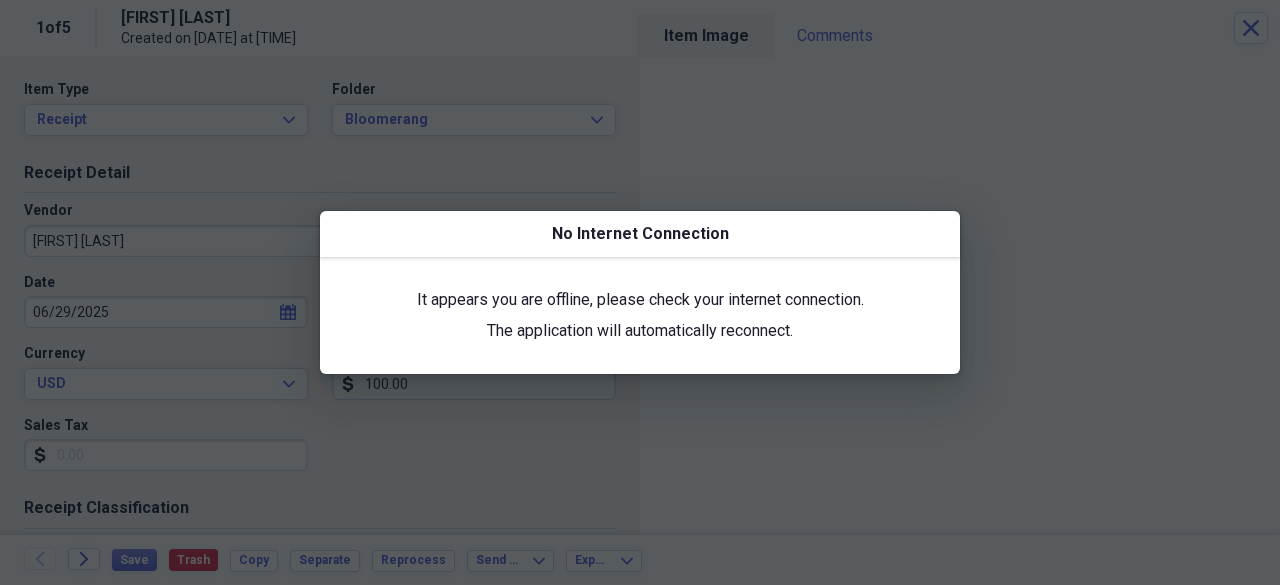 scroll, scrollTop: 0, scrollLeft: 0, axis: both 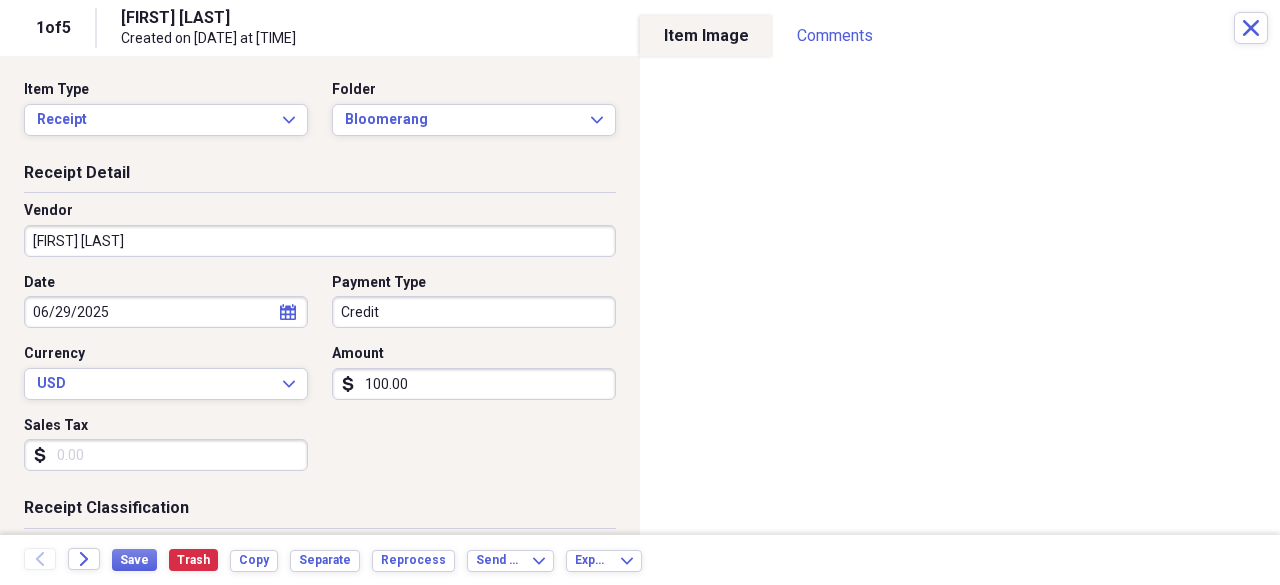 click on "100.00" at bounding box center [474, 384] 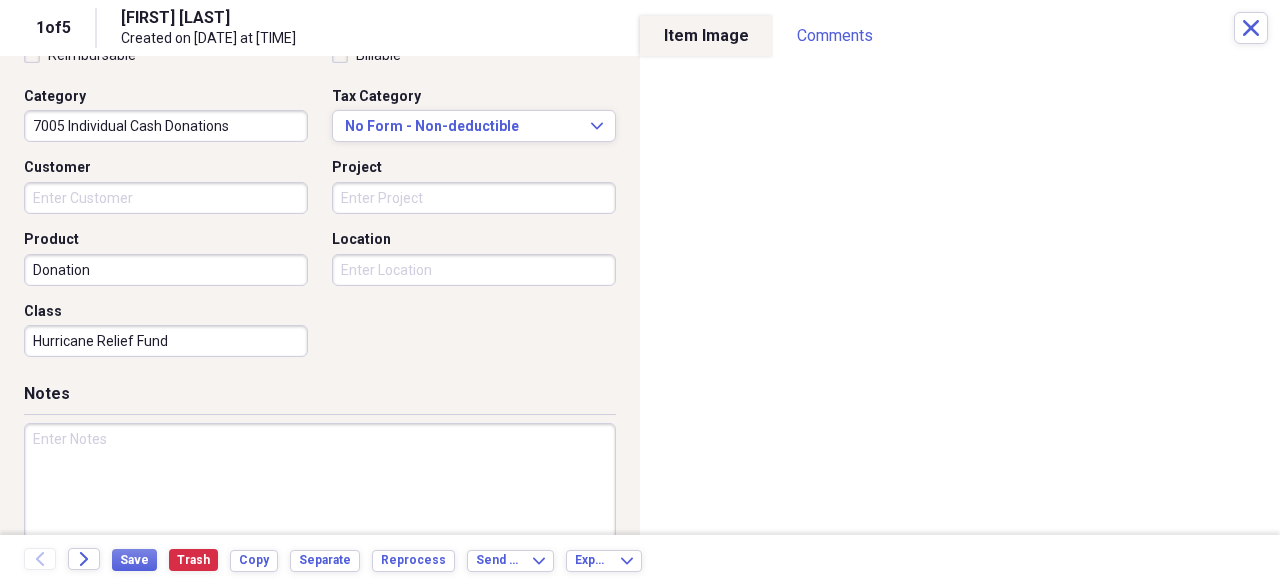 scroll, scrollTop: 539, scrollLeft: 0, axis: vertical 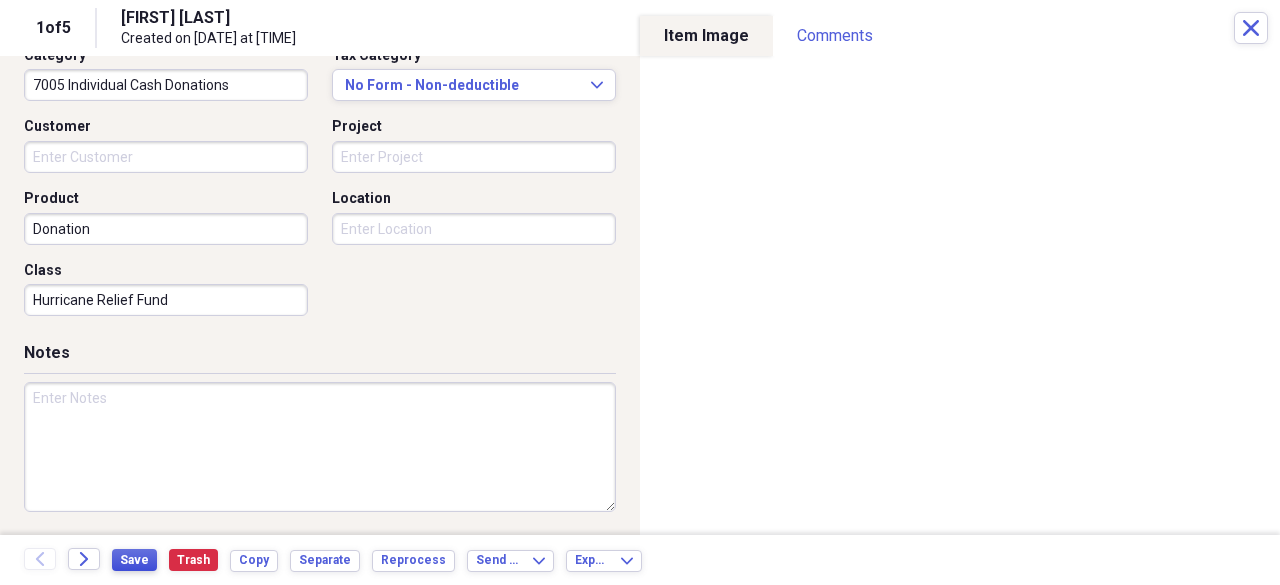 type on "96.50" 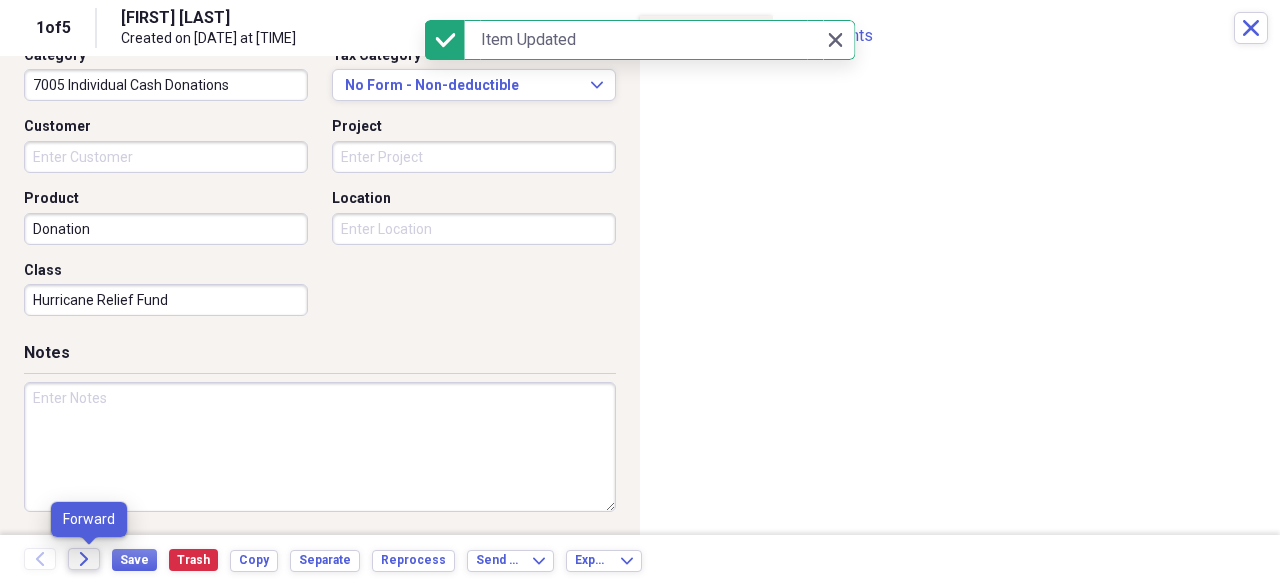 click on "Forward" at bounding box center [84, 559] 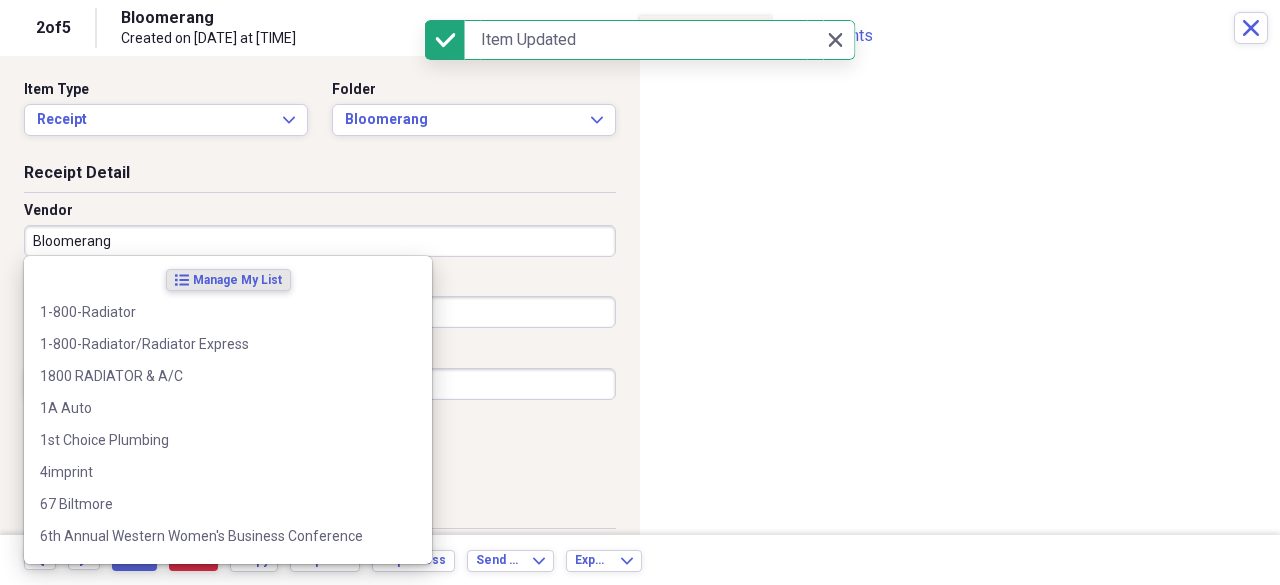 click on "Bloomerang" at bounding box center (320, 241) 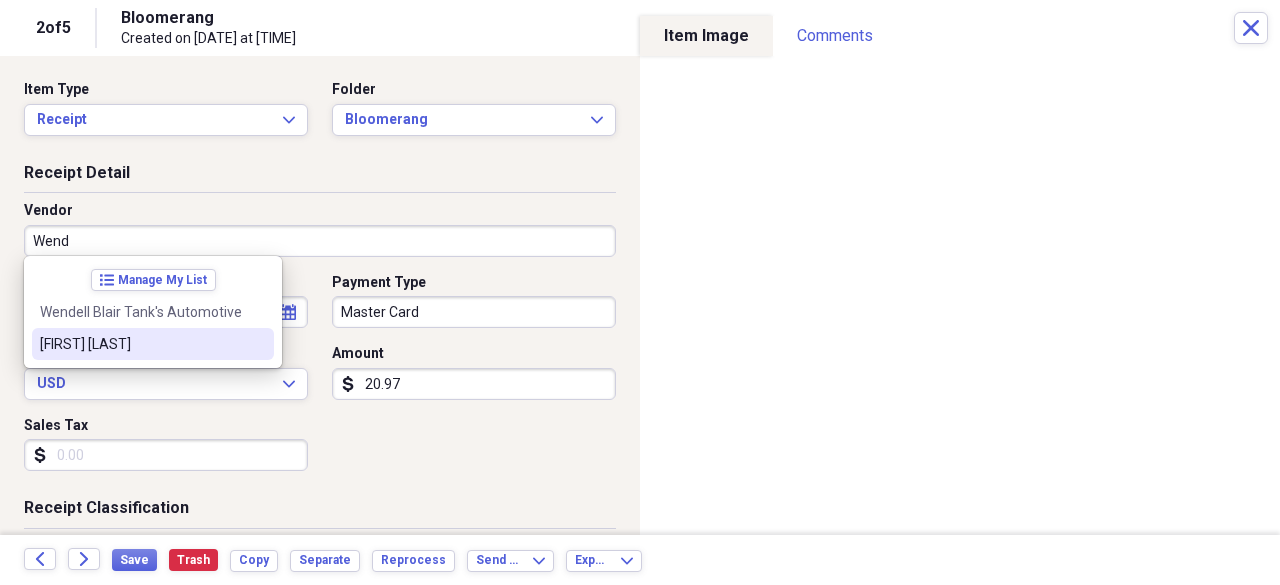 click on "[FIRST] [LAST]" at bounding box center (141, 344) 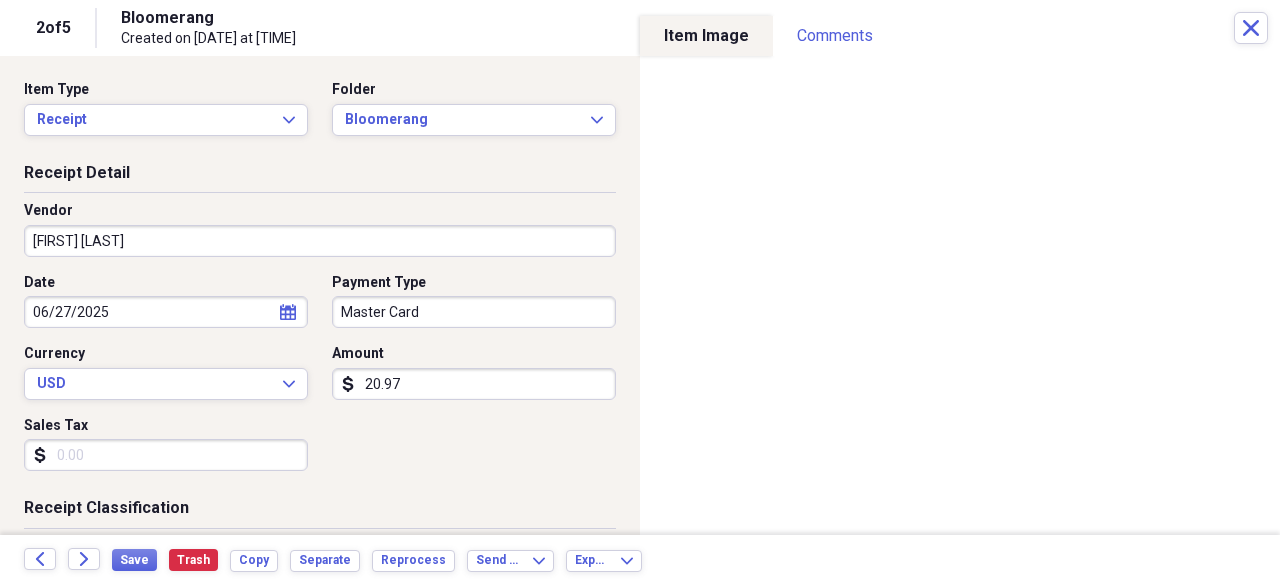 type on "7005 Individual Cash Donations" 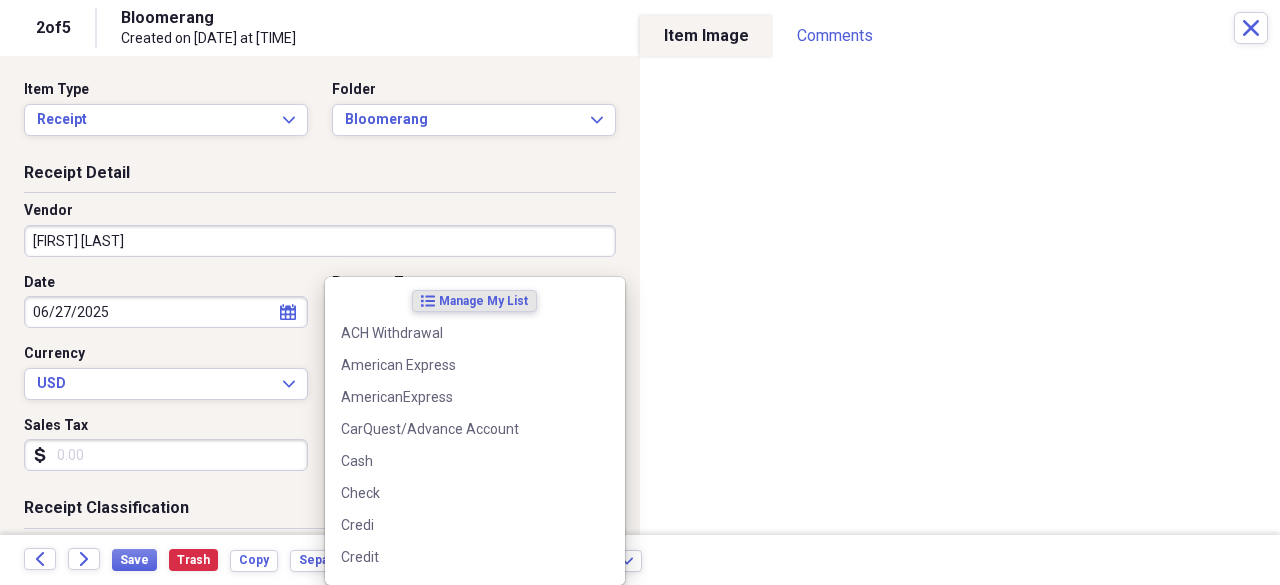 click on "Do My Books Collapse transactions Accounts / Transactions insights Insights reconciliation Monthly Review Organize My Files 8 Collapse Unfiled Needs Review 8 Unfiled All Files Unfiled Unfiled Unfiled Saved Reports Collapse My Cabinet My Cabinet Add Folder Expand Folder 2020 Receipts Add Folder Expand Folder 2021 Receipts Add Folder Expand Folder 2022 Receipts Add Folder Expand Folder 2023 Receipts Add Folder Expand Folder 2024 Receipts Add Folder Collapse Open Folder 2025 Receipts Add Folder Expand Folder April 2025 Add Folder Expand Folder February 2025 Add Folder Folder HOP Records Add Folder Expand Folder January 2025 Add Folder Collapse Open Folder July 2025 Add Folder Folder Advanced Add Folder Folder Autobell Add Folder Folder Bloomerang Add Folder Folder Checking Add Folder Folder Mel Add Folder Folder Money Market Add Folder Folder PayPal Add Folder Expand Folder June 2025 Add Folder Expand Folder March 2025 Add Folder Expand Folder May 2025 Add Folder Collapse Trash Trash Folder 04-April 2023 Folder" at bounding box center [640, 292] 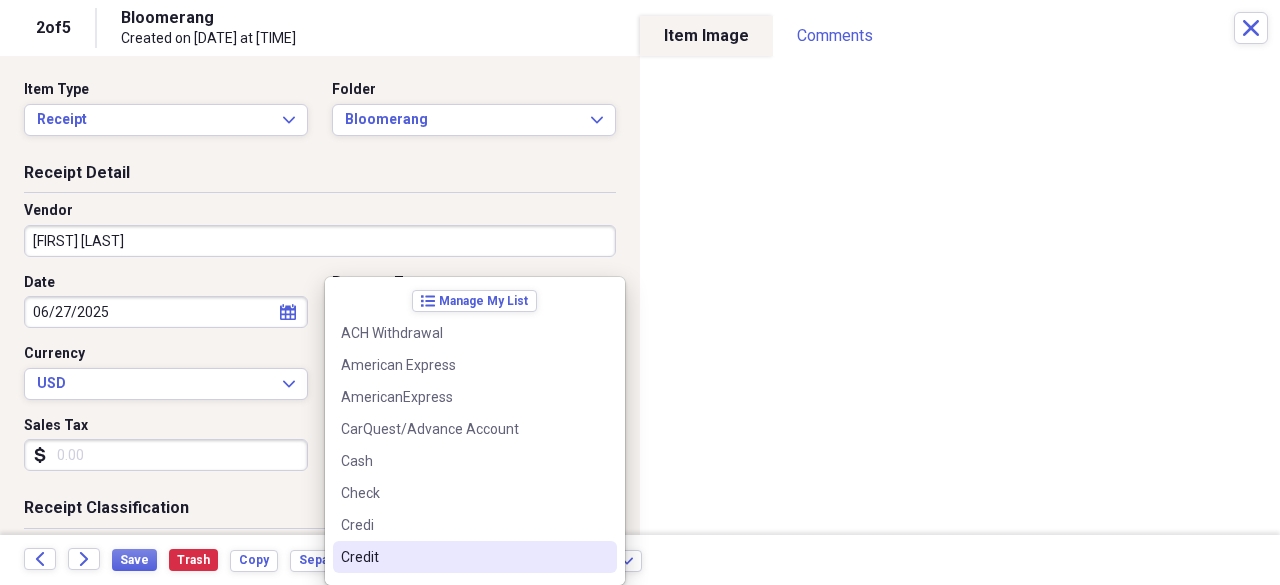 click on "Credit" at bounding box center (475, 557) 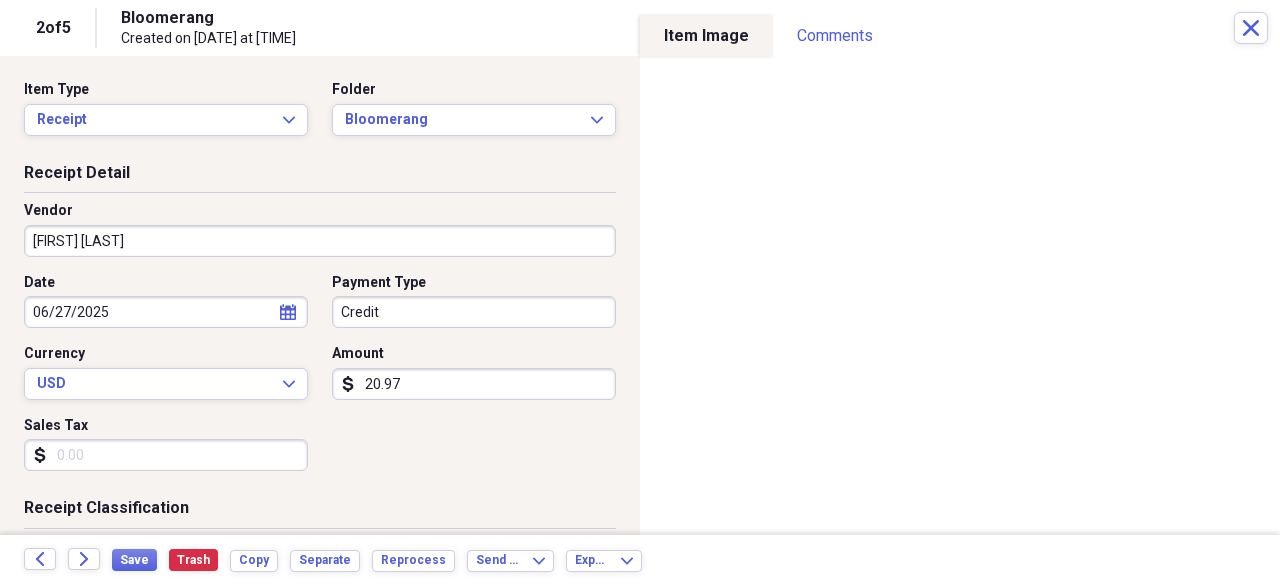 click on "20.97" at bounding box center [474, 384] 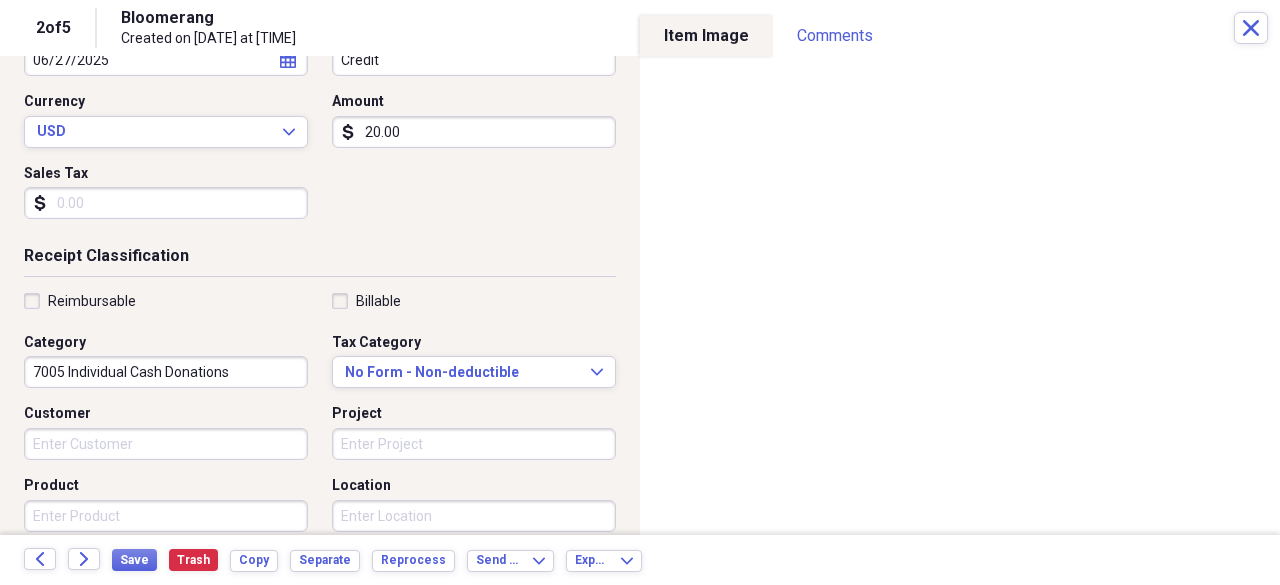 scroll, scrollTop: 301, scrollLeft: 0, axis: vertical 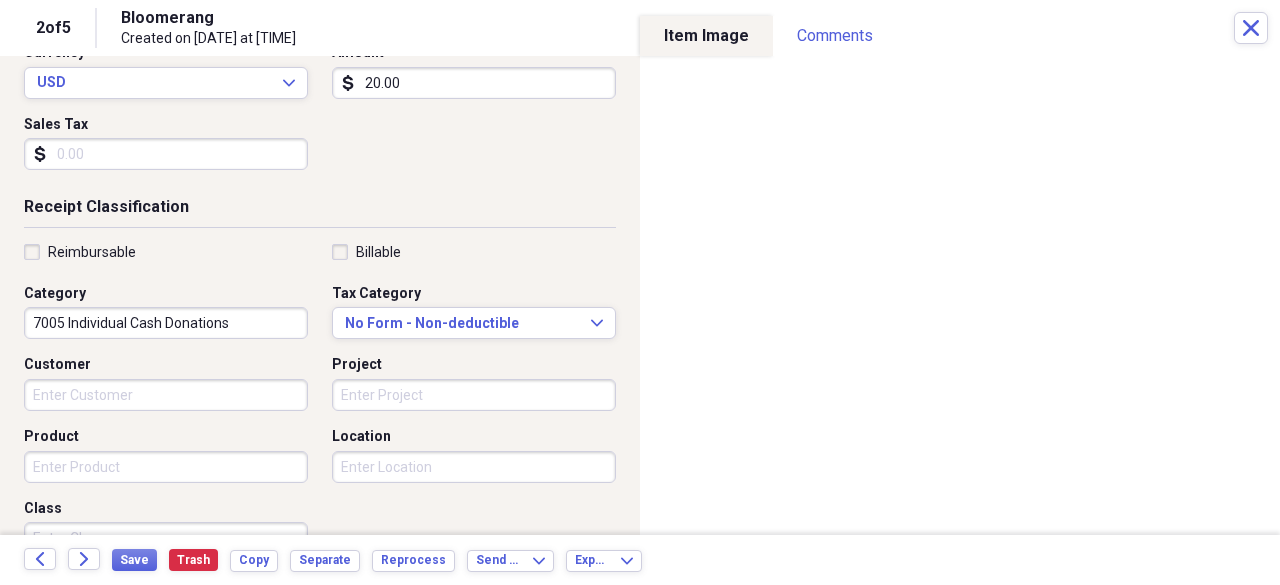 type on "20.00" 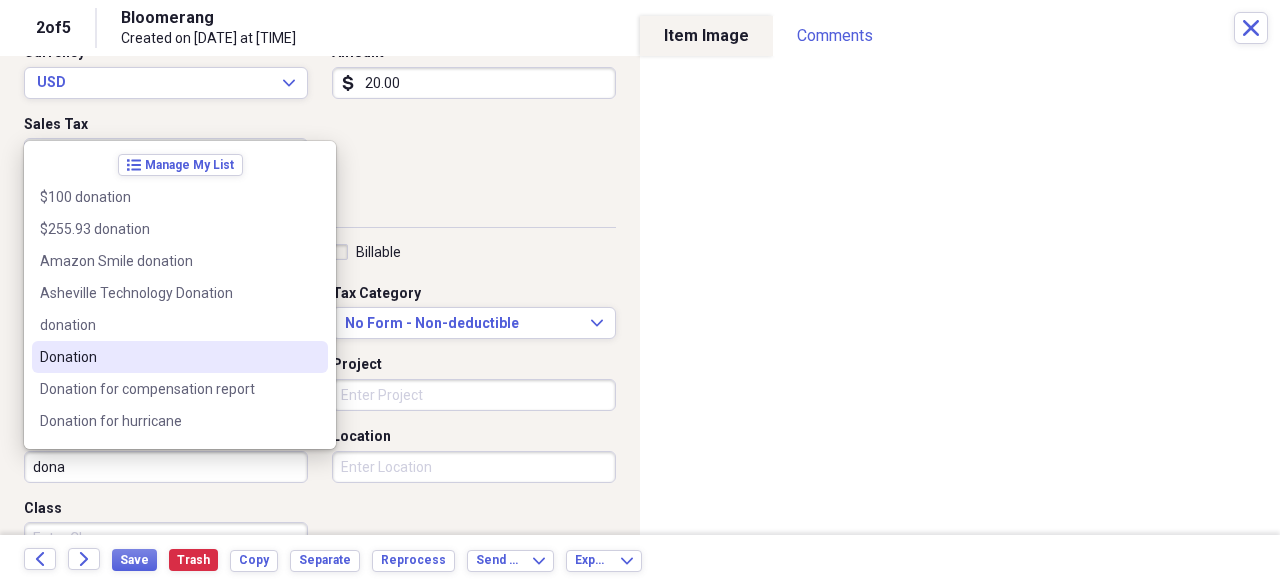 click on "Donation" at bounding box center (168, 357) 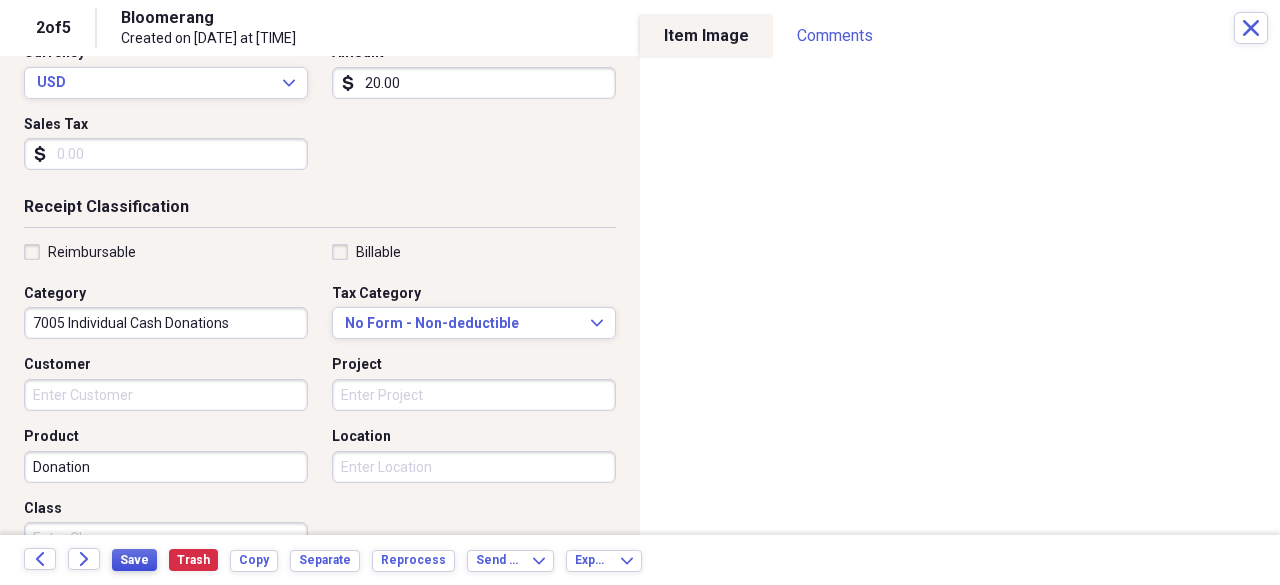 click on "Save" at bounding box center [134, 560] 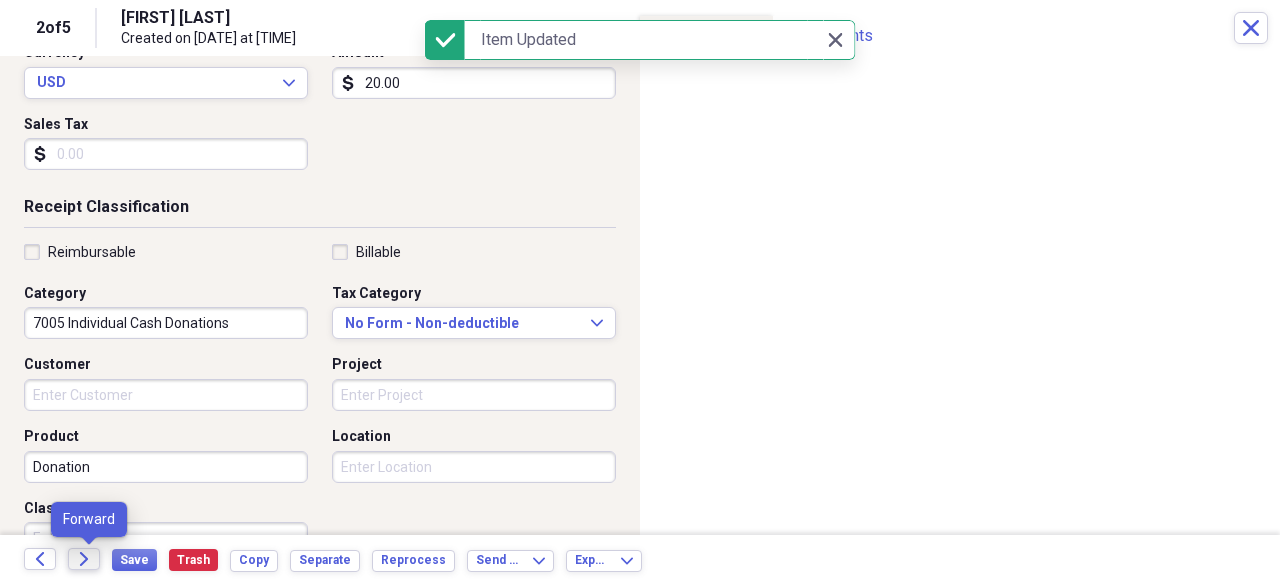click on "Forward" 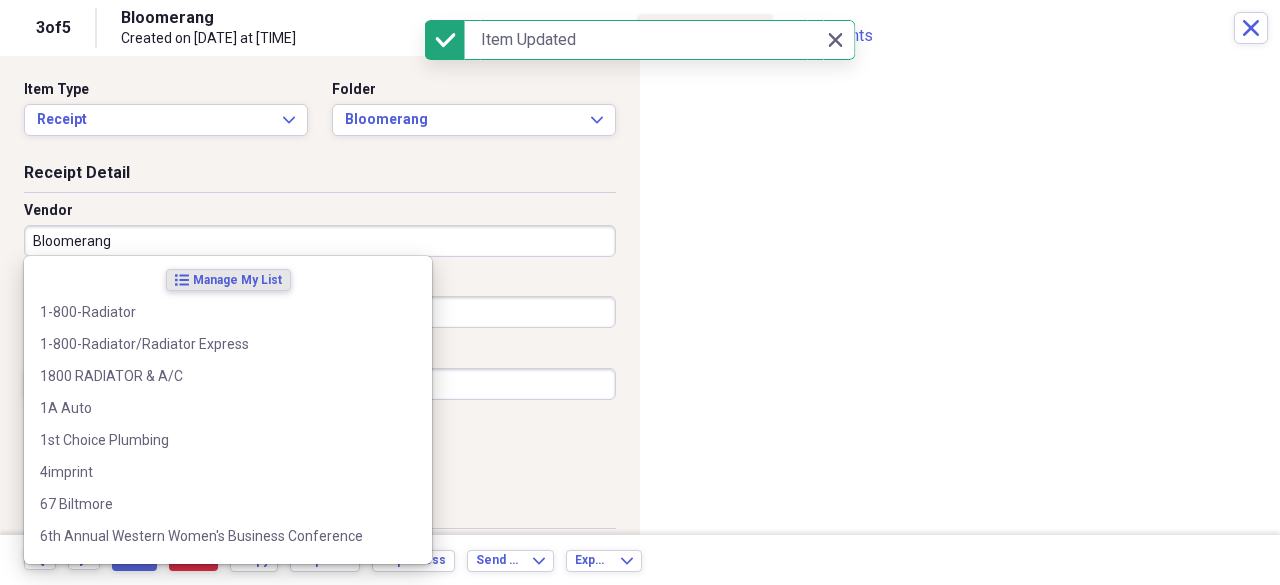 click on "Bloomerang" at bounding box center (320, 241) 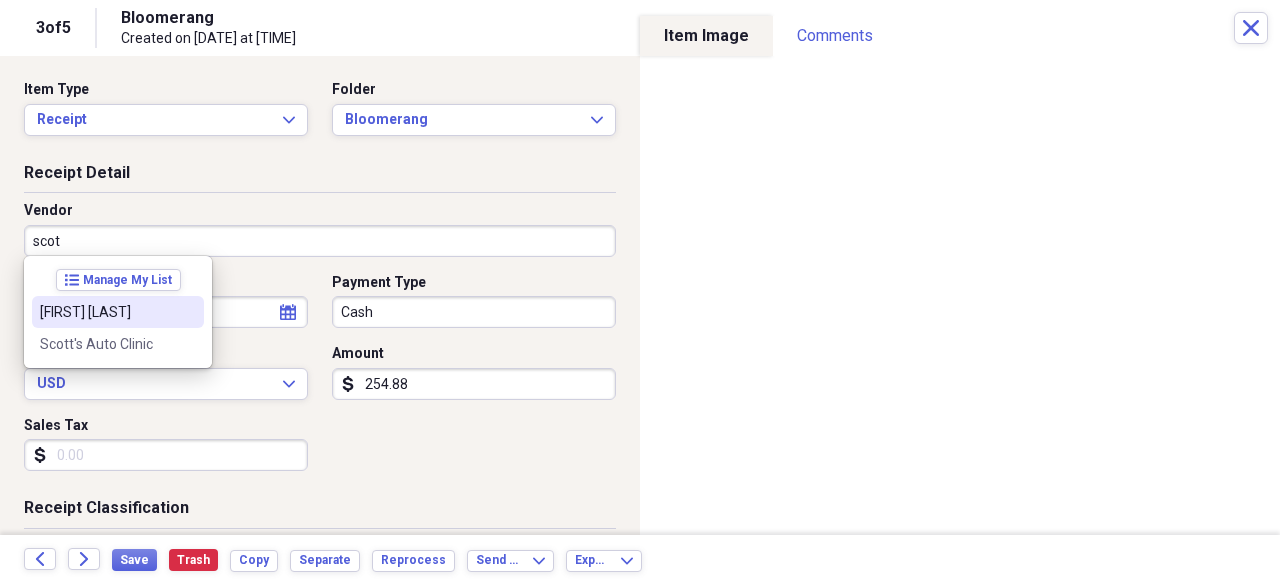 click on "[FIRST] [LAST]" at bounding box center (106, 312) 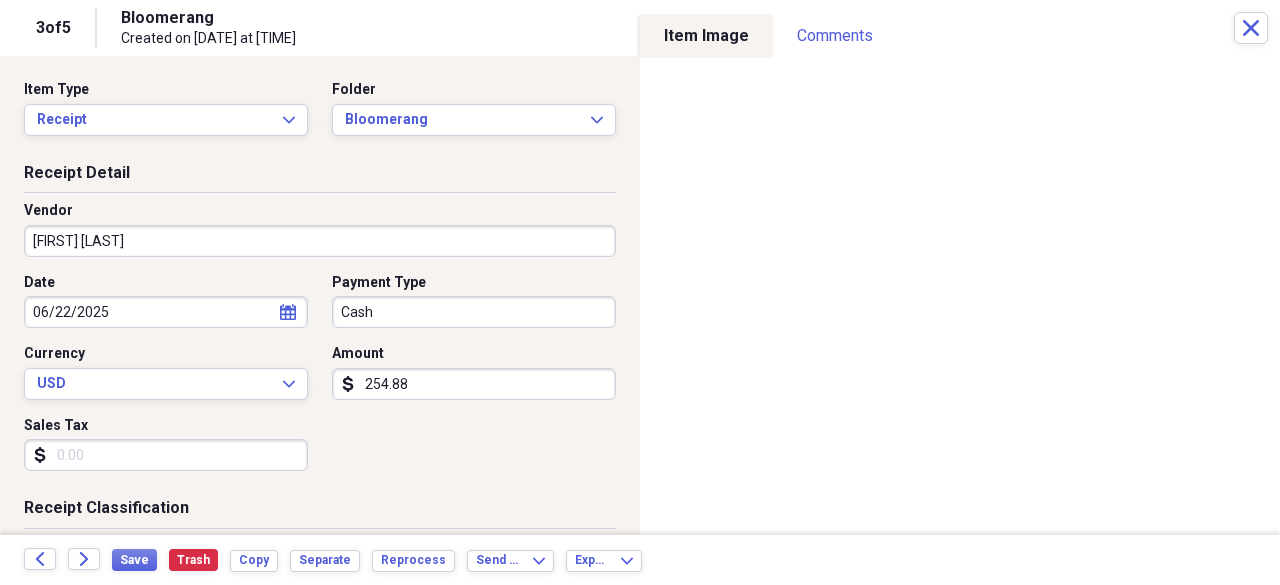 type on "7005 Individual Cash Donations" 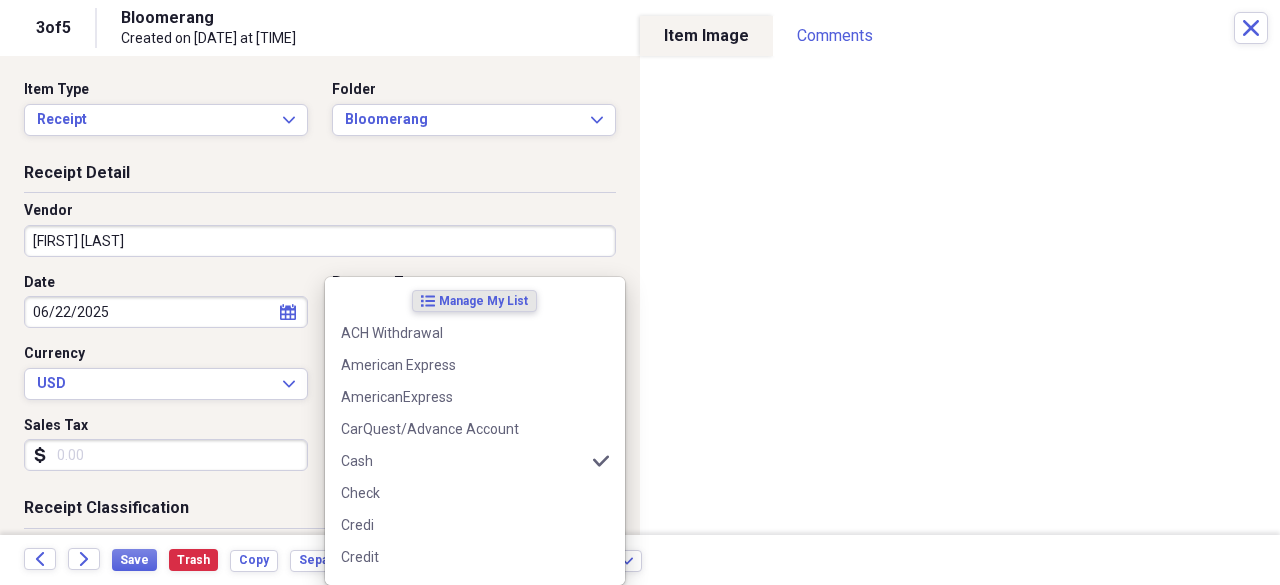 click on "Do My Books Collapse transactions Accounts / Transactions insights Insights reconciliation Monthly Review Organize My Files 7 Collapse Unfiled Needs Review 7 Unfiled All Files Unfiled Unfiled Unfiled Saved Reports Collapse My Cabinet My Cabinet Add Folder Expand Folder 2020 Receipts Add Folder Expand Folder 2021 Receipts Add Folder Expand Folder 2022 Receipts Add Folder Expand Folder 2023 Receipts Add Folder Expand Folder 2024 Receipts Add Folder Collapse Open Folder 2025 Receipts Add Folder Expand Folder April 2025 Add Folder Expand Folder February 2025 Add Folder Folder HOP Records Add Folder Expand Folder January 2025 Add Folder Collapse Open Folder July 2025 Add Folder Folder Advanced Add Folder Folder Autobell Add Folder Folder Bloomerang Add Folder Folder Checking Add Folder Folder Mel Add Folder Folder Money Market Add Folder Folder PayPal Add Folder Expand Folder June 2025 Add Folder Expand Folder March 2025 Add Folder Expand Folder May 2025 Add Folder Collapse Trash Trash Folder 04-April 2023 Folder" at bounding box center (640, 292) 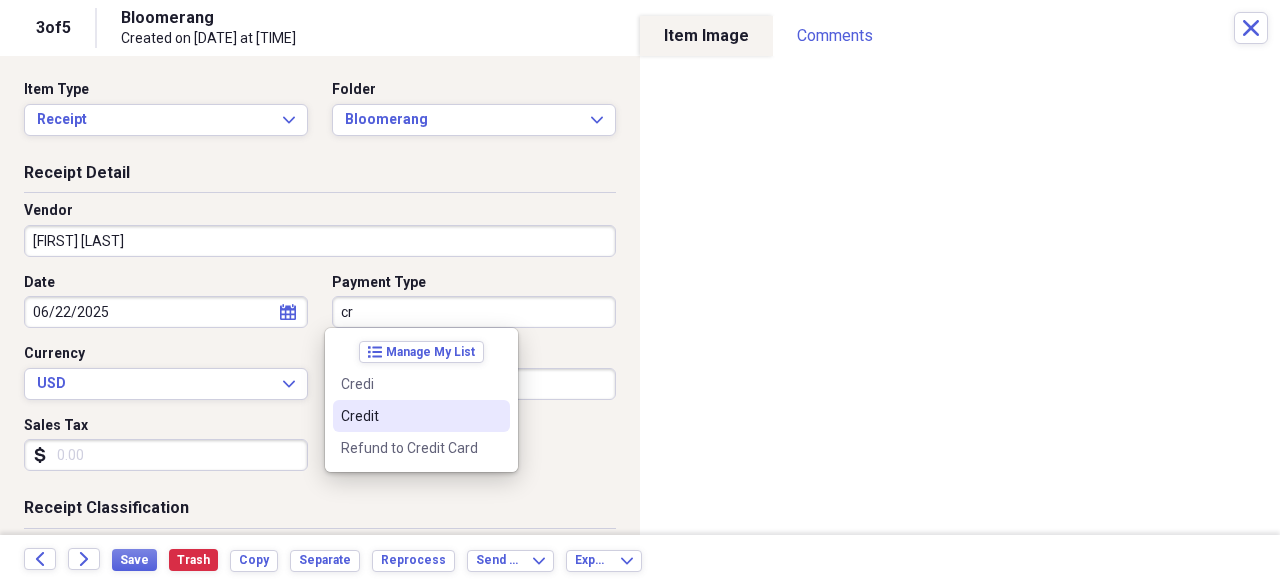 click on "Credit" at bounding box center (421, 416) 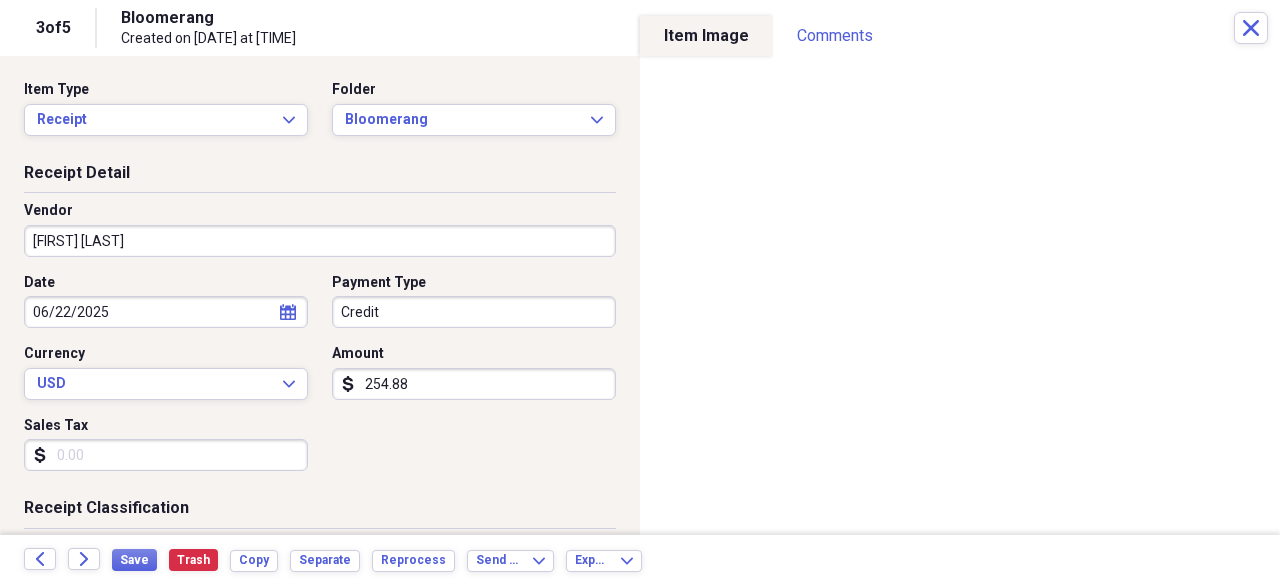 click on "254.88" at bounding box center (474, 384) 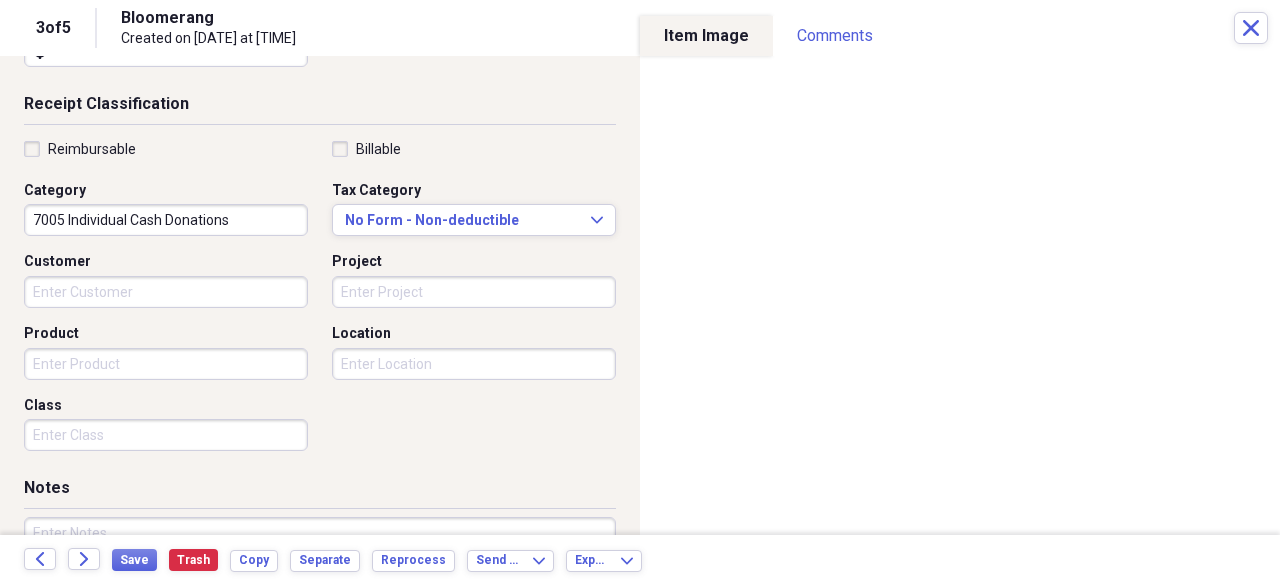 scroll, scrollTop: 452, scrollLeft: 0, axis: vertical 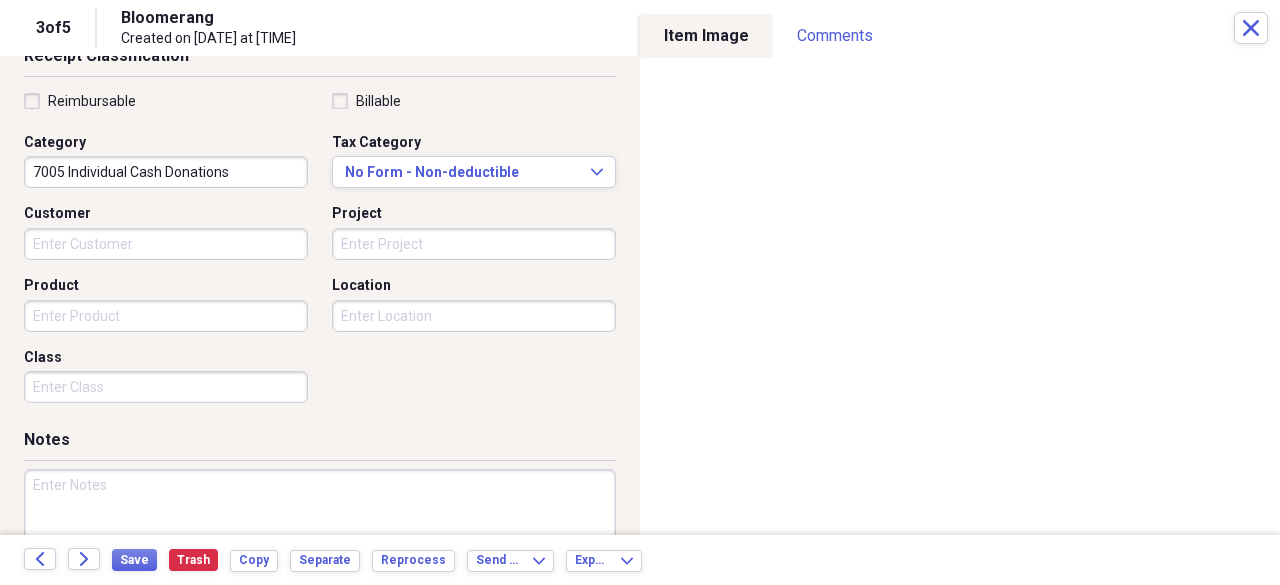 type on "250.00" 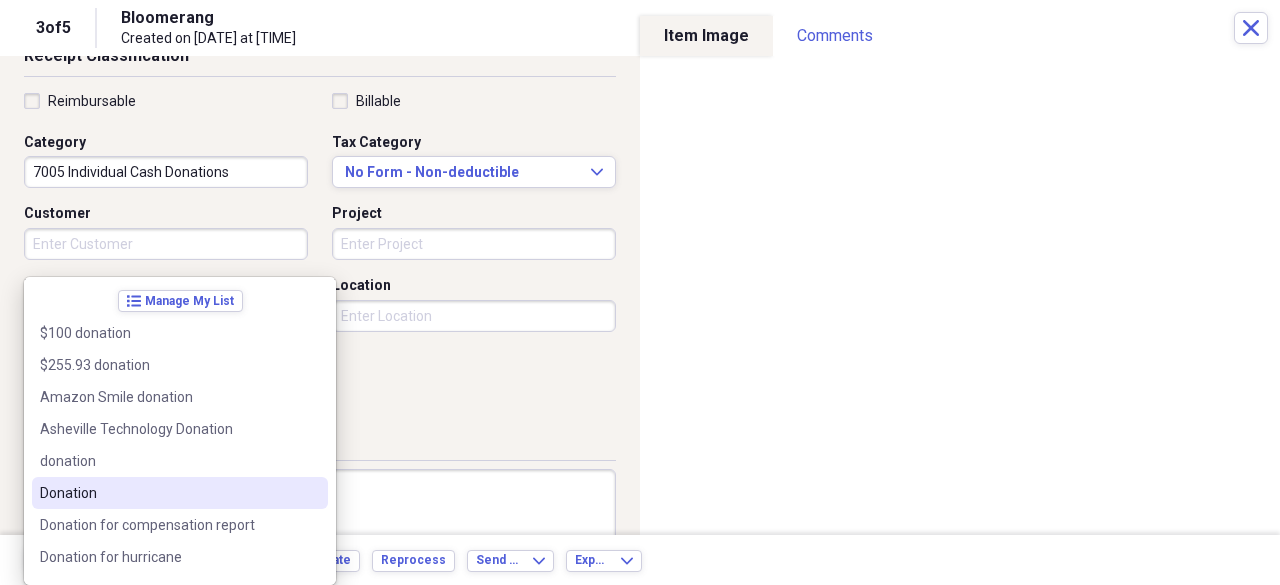 click on "Donation" at bounding box center [180, 493] 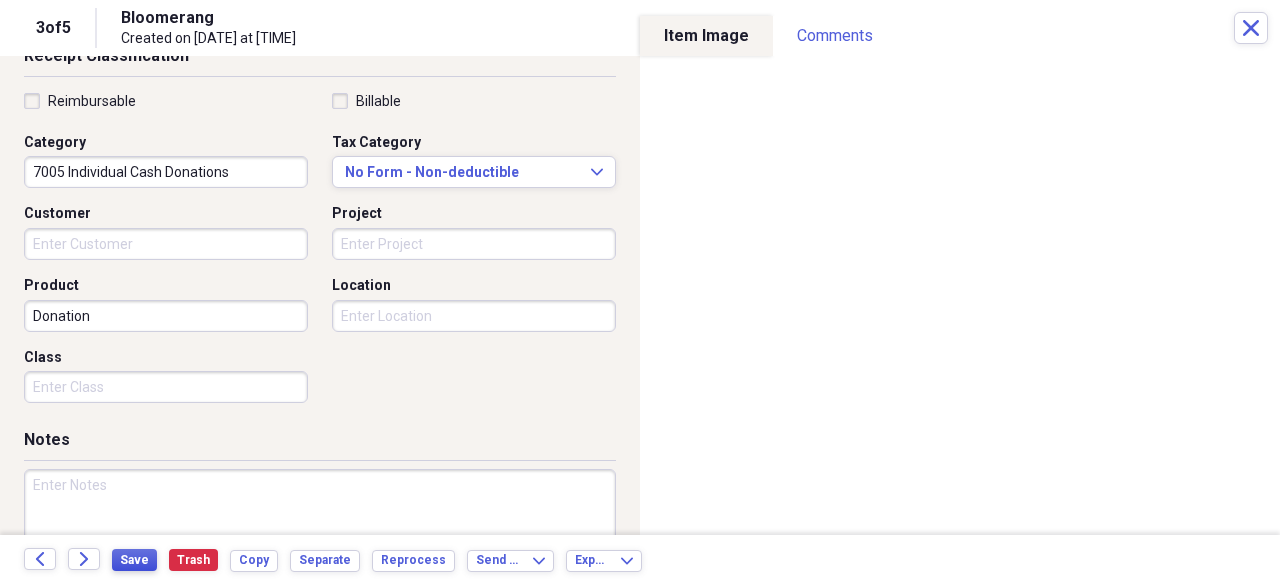 click on "Save" at bounding box center (134, 560) 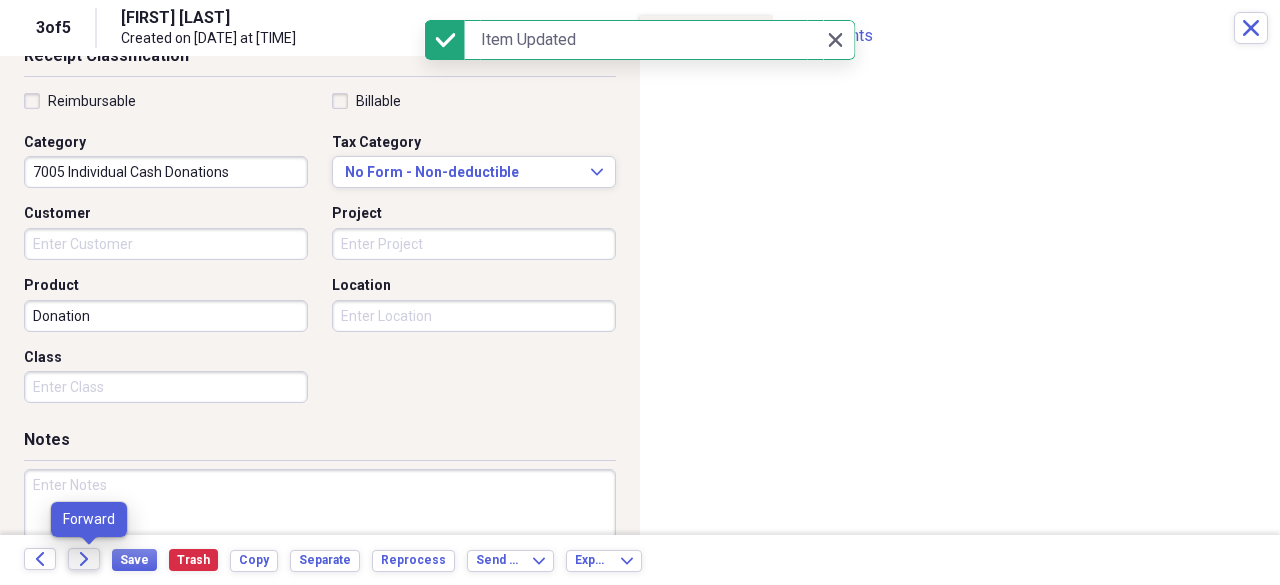 click on "Forward" 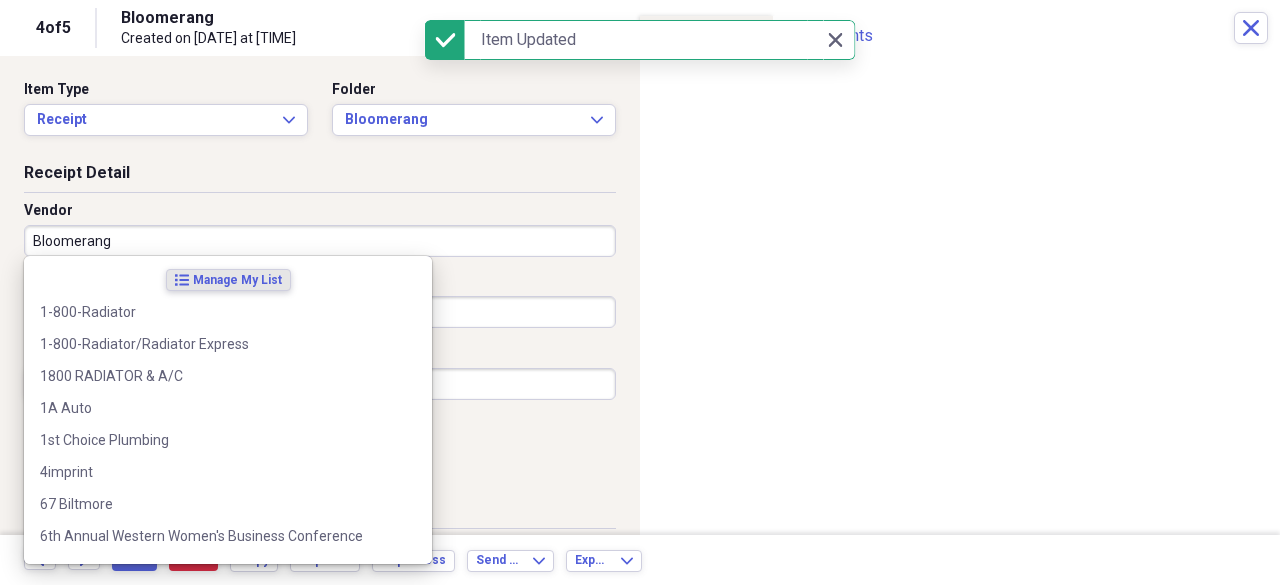 click on "Bloomerang" at bounding box center [320, 241] 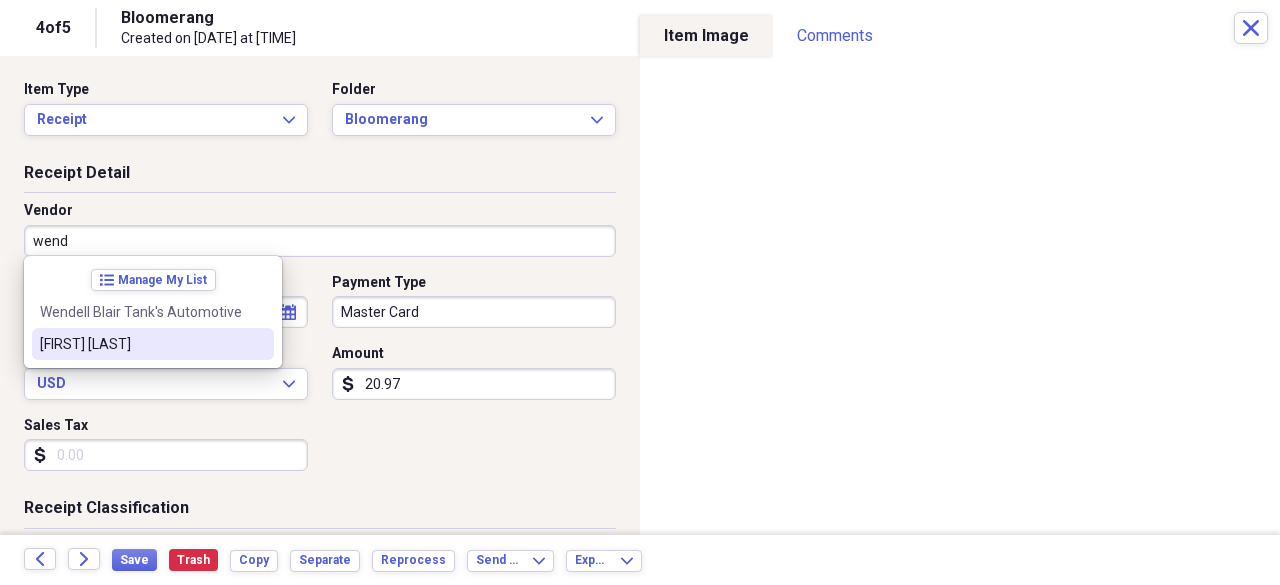 click on "[FIRST] [LAST]" at bounding box center (141, 344) 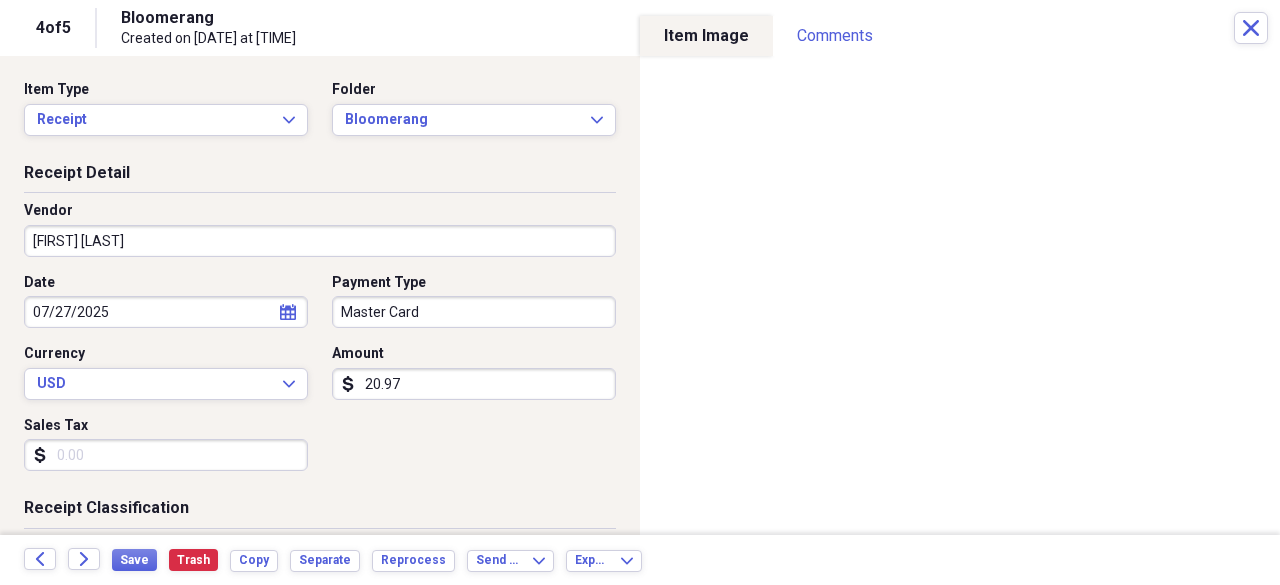 type on "7005 Individual Cash Donations" 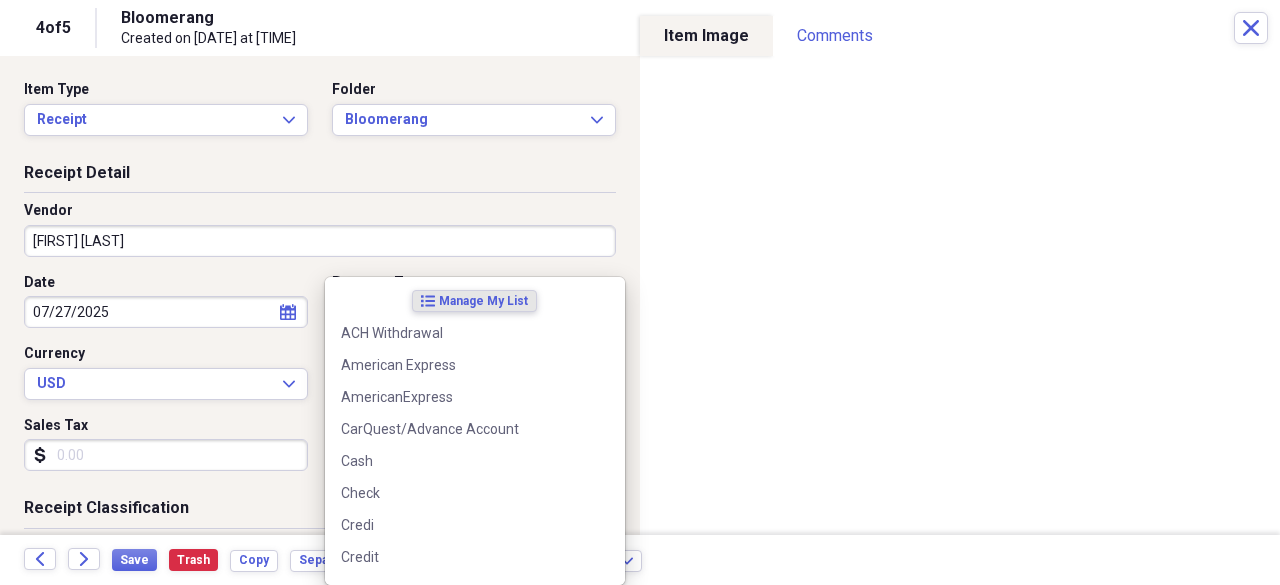 click on "Do My Books Collapse transactions Accounts / Transactions insights Insights reconciliation Monthly Review Organize My Files 6 Collapse Unfiled Needs Review 6 Unfiled All Files Unfiled Unfiled Unfiled Saved Reports Collapse My Cabinet My Cabinet Add Folder Expand Folder 2020 Receipts Add Folder Expand Folder 2021 Receipts Add Folder Expand Folder 2022 Receipts Add Folder Expand Folder 2023 Receipts Add Folder Expand Folder 2024 Receipts Add Folder Collapse Open Folder 2025 Receipts Add Folder Expand Folder April 2025 Add Folder Expand Folder February 2025 Add Folder Folder HOP Records Add Folder Expand Folder January 2025 Add Folder Collapse Open Folder July 2025 Add Folder Folder Advanced Add Folder Folder Autobell Add Folder Folder Bloomerang Add Folder Folder Checking Add Folder Folder Mel Add Folder Folder Money Market Add Folder Folder PayPal Add Folder Expand Folder June 2025 Add Folder Expand Folder March 2025 Add Folder Expand Folder May 2025 Add Folder Collapse Trash Trash Folder 04-April 2023 Folder" at bounding box center (640, 292) 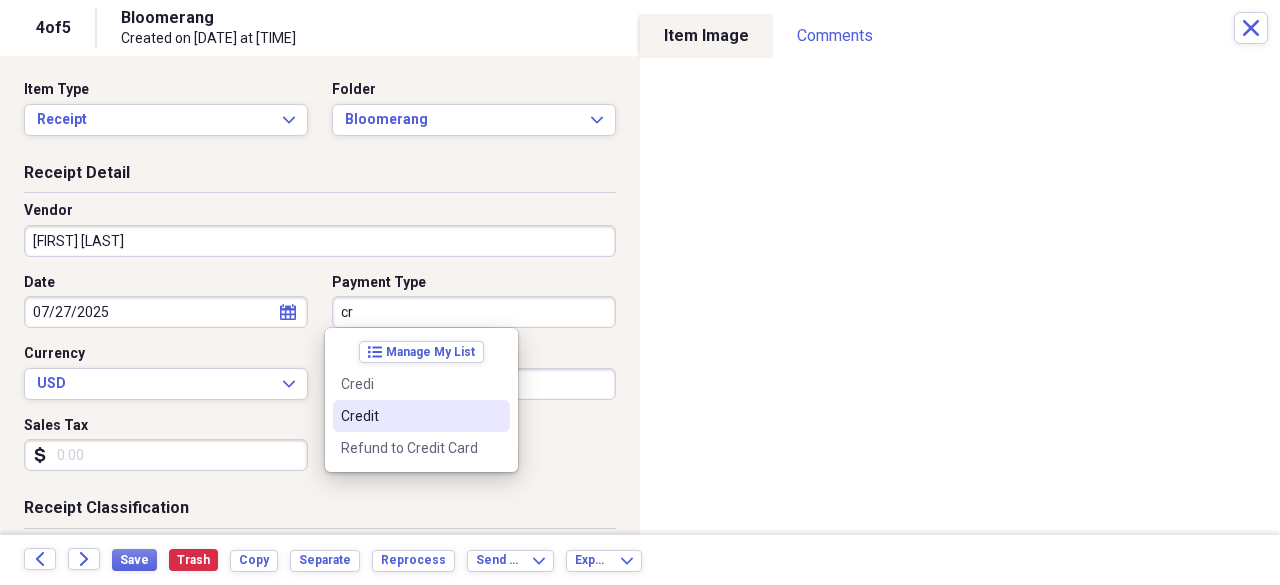 click on "Credit" at bounding box center [409, 416] 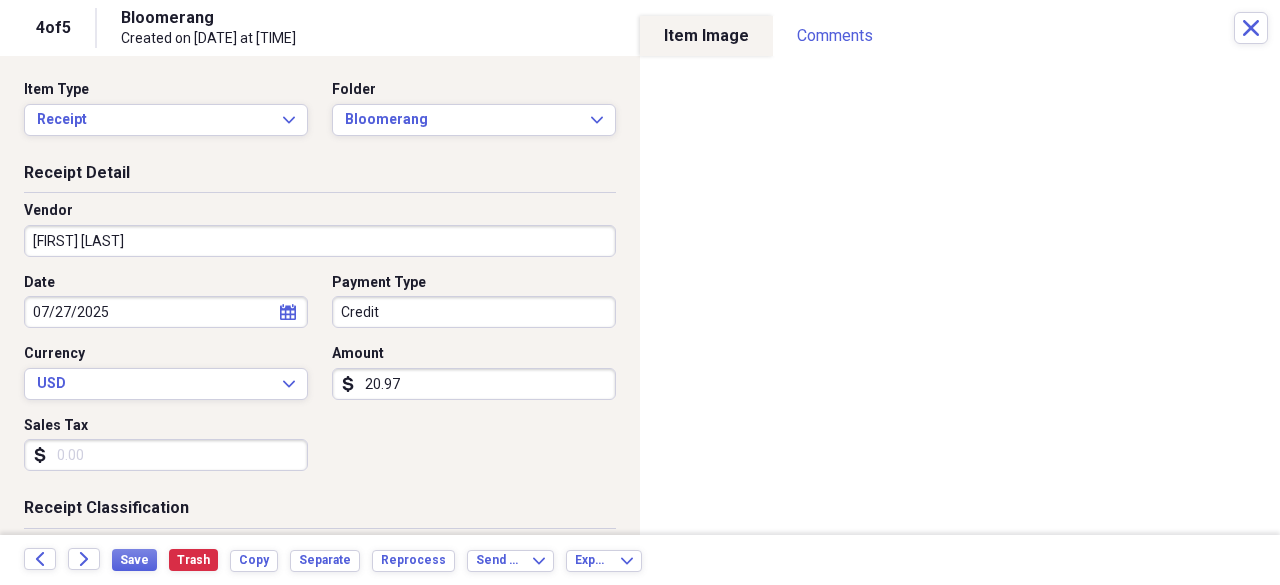 click on "20.97" at bounding box center [474, 384] 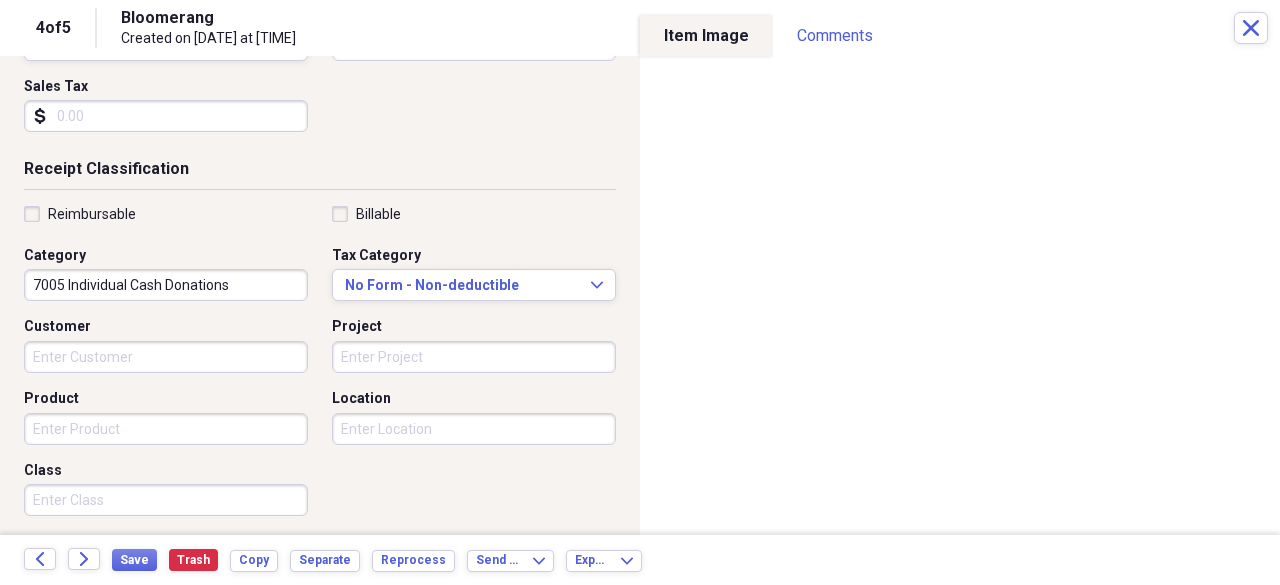 scroll, scrollTop: 390, scrollLeft: 0, axis: vertical 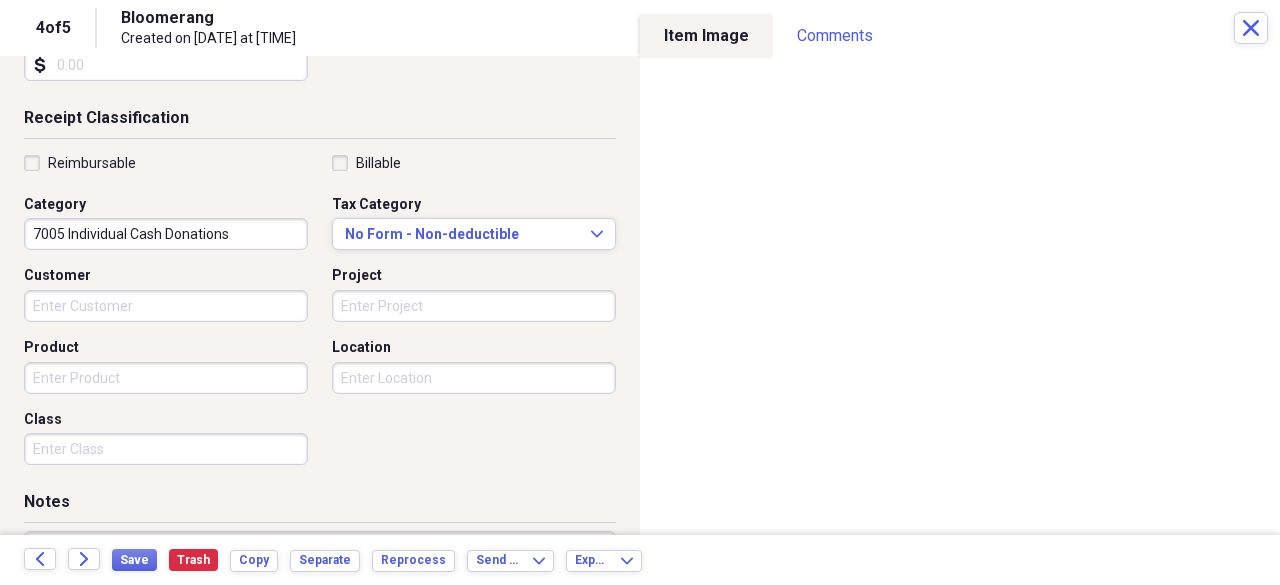 type on "20.00" 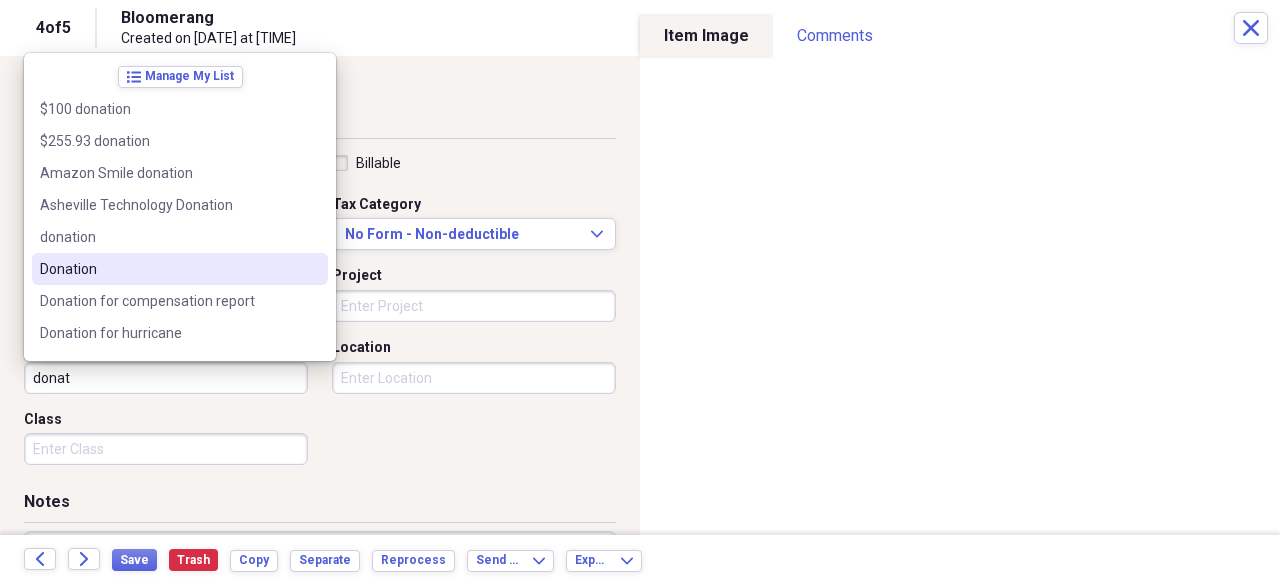 click on "Donation" at bounding box center (180, 269) 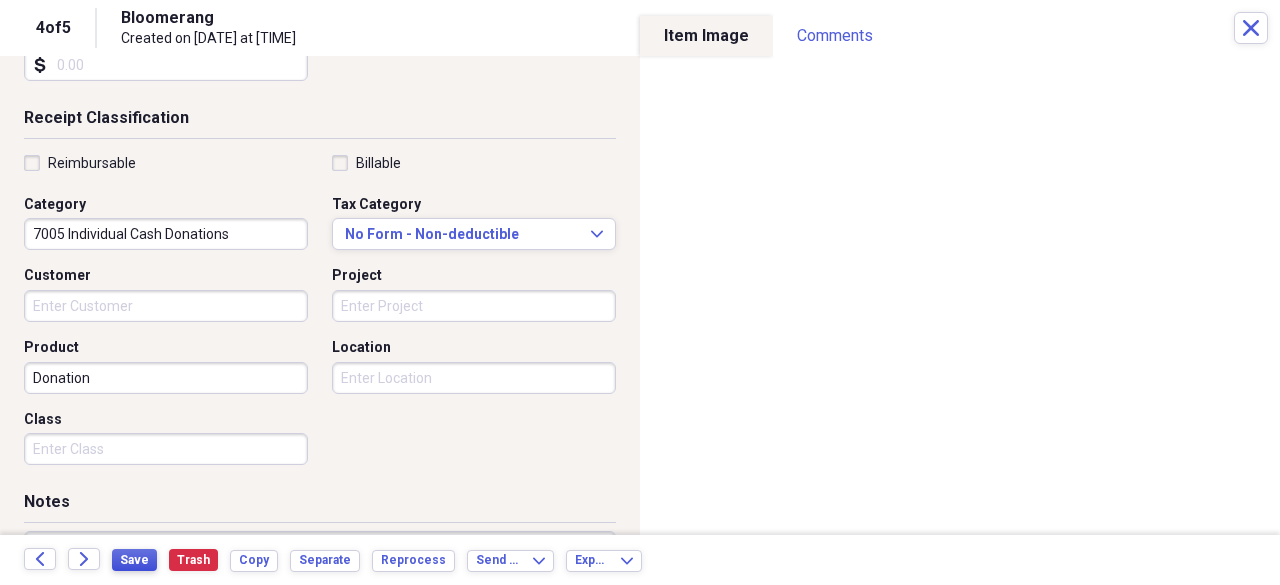 click on "Save" at bounding box center [134, 560] 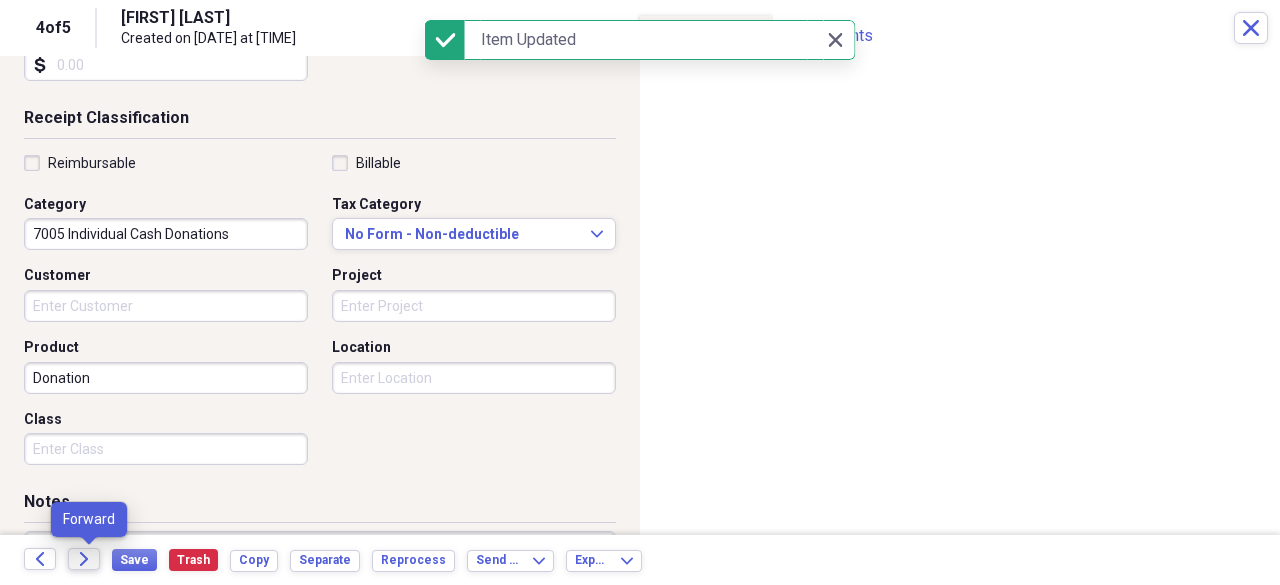 click on "Forward" 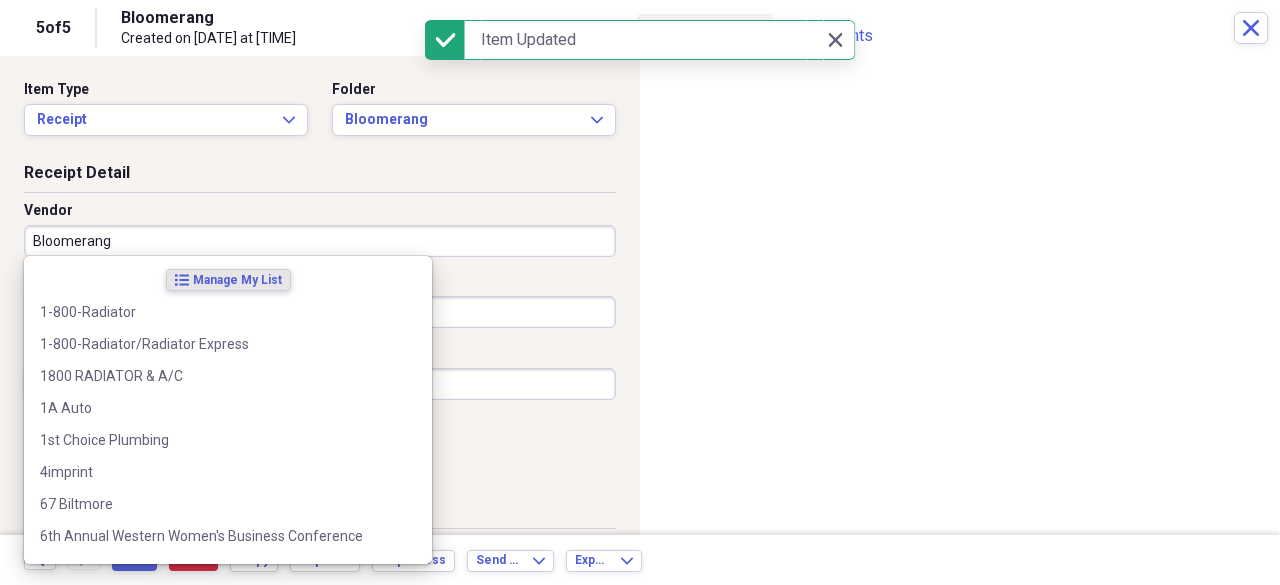 click on "Bloomerang" at bounding box center [320, 241] 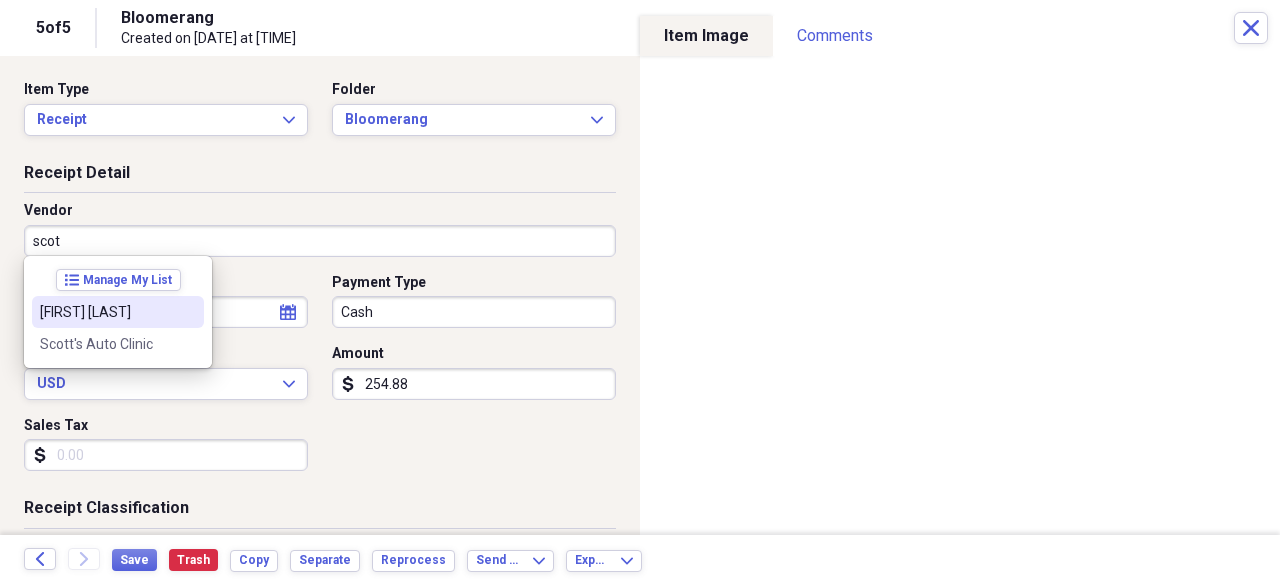 click on "[FIRST] [LAST]" at bounding box center [106, 312] 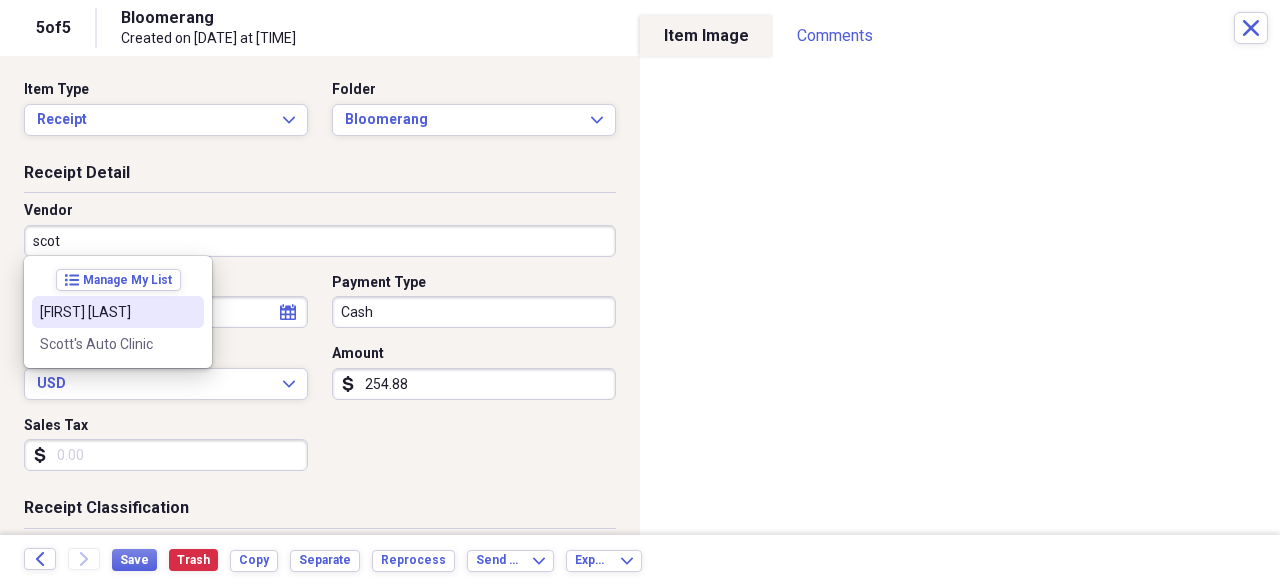 type on "[FIRST] [LAST]" 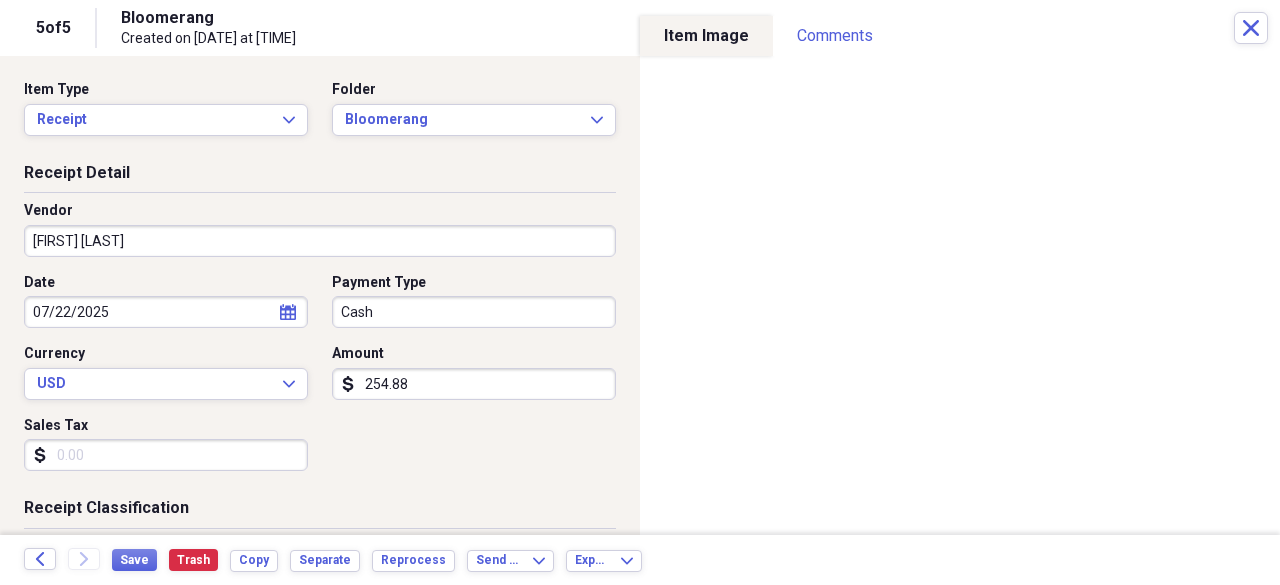 type on "7005 Individual Cash Donations" 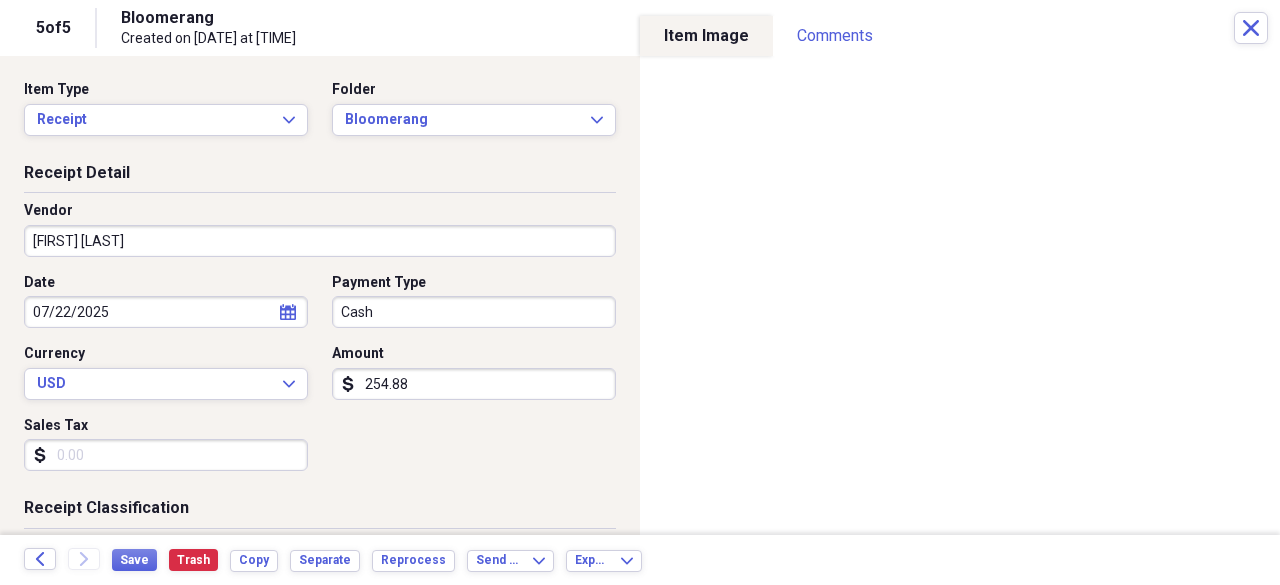 click on "254.88" at bounding box center (474, 384) 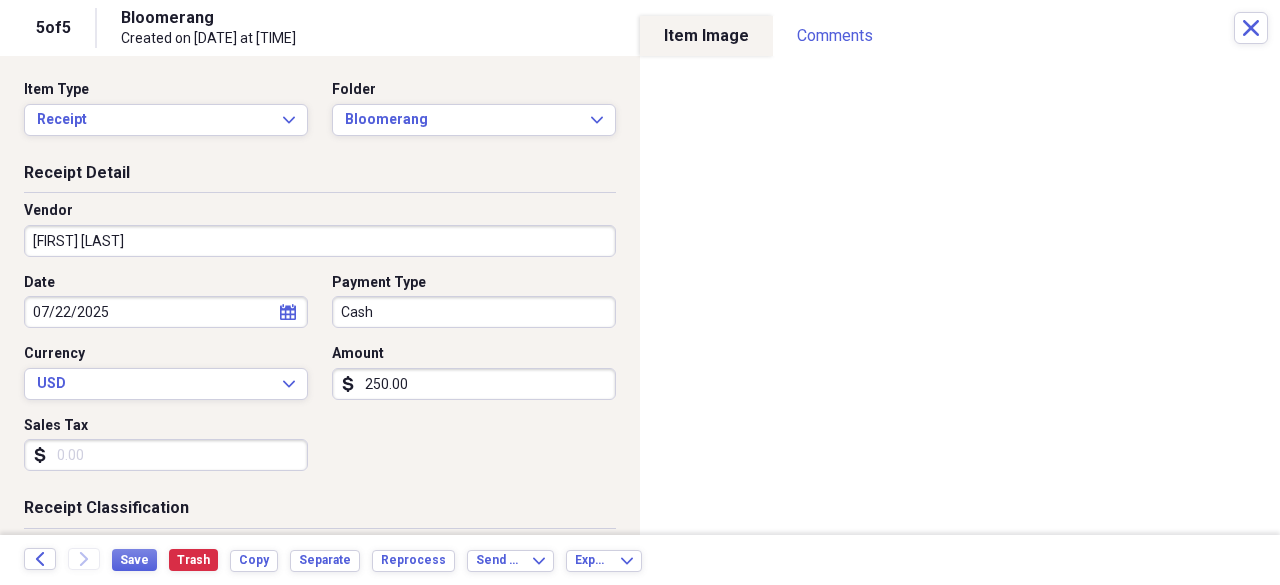 type on "250.00" 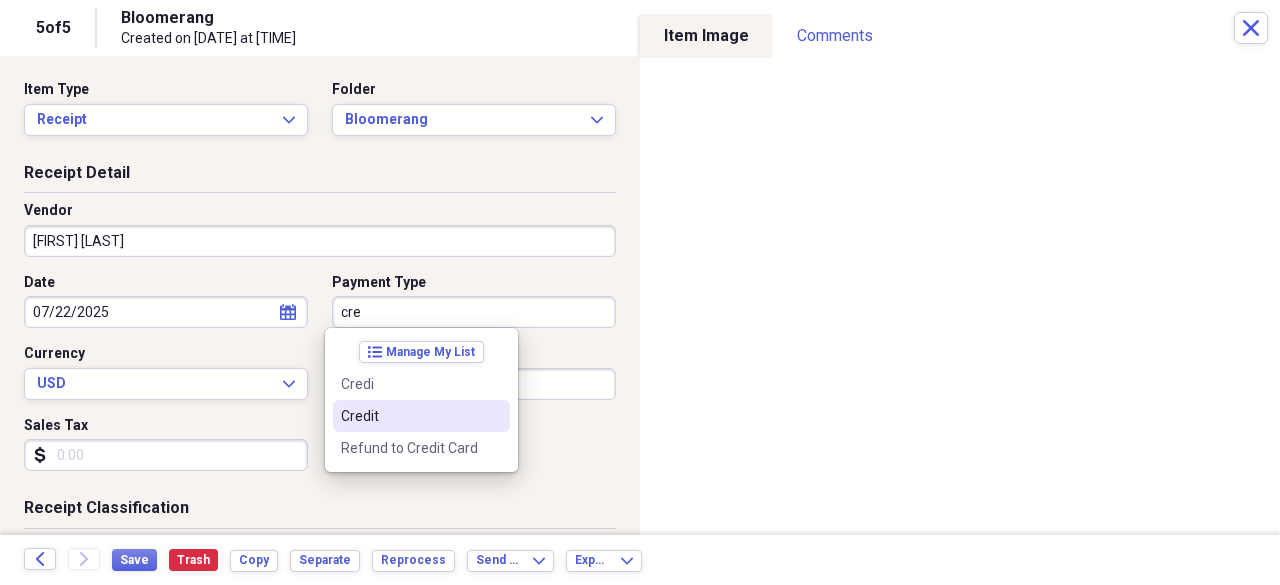click on "Credit" at bounding box center (409, 416) 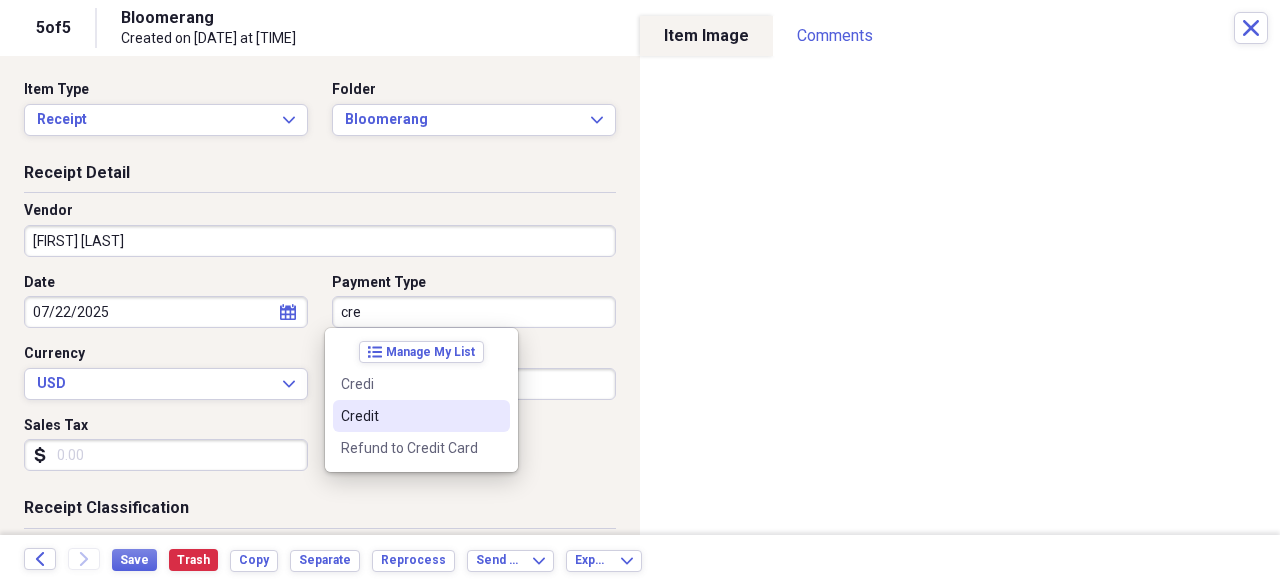 type on "Credit" 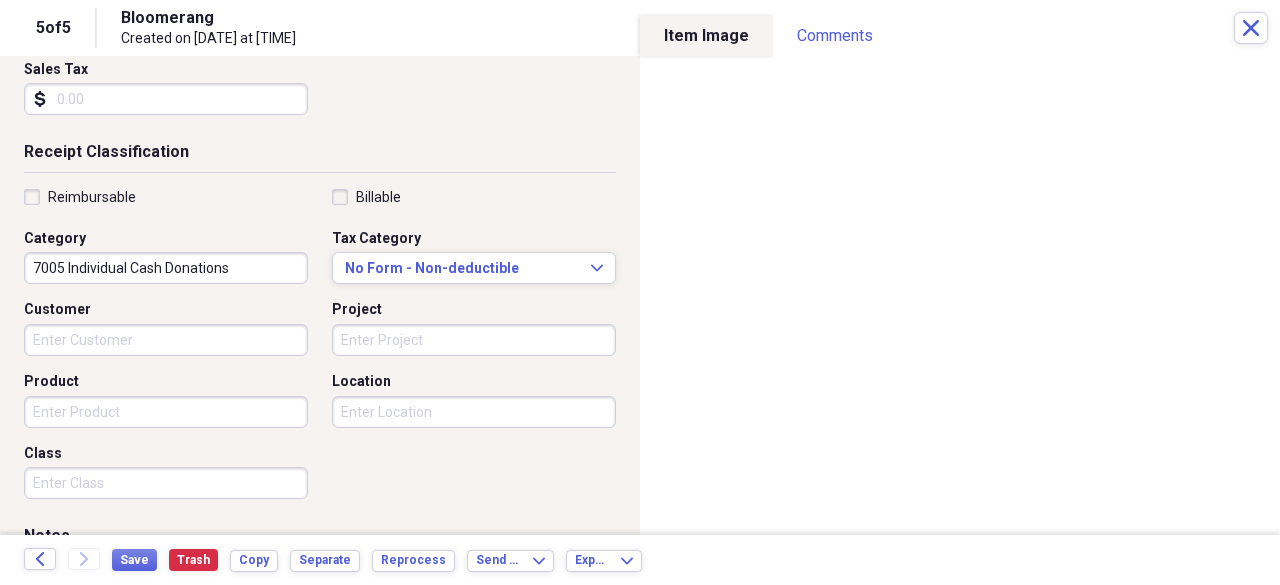 scroll, scrollTop: 450, scrollLeft: 0, axis: vertical 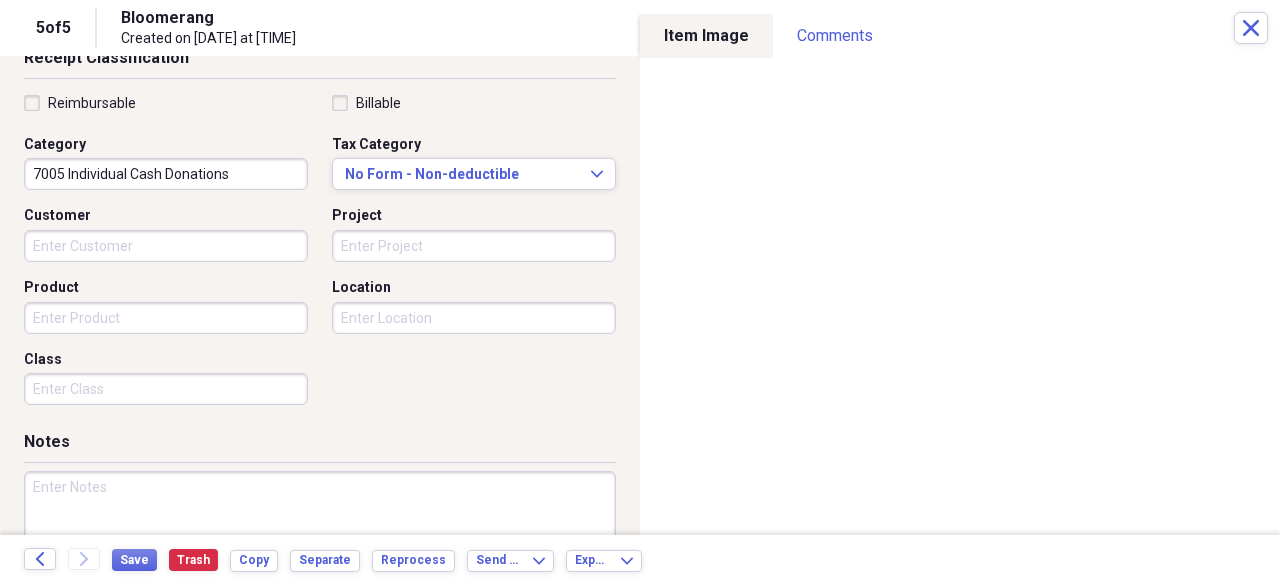click on "Do My Books Collapse transactions Accounts / Transactions insights Insights reconciliation Monthly Review Organize My Files 5 Collapse Unfiled Needs Review 5 Unfiled All Files Unfiled Unfiled Unfiled Saved Reports Collapse My Cabinet My Cabinet Add Folder Expand Folder 2020 Receipts Add Folder Expand Folder 2021 Receipts Add Folder Expand Folder 2022 Receipts Add Folder Expand Folder 2023 Receipts Add Folder Expand Folder 2024 Receipts Add Folder Collapse Open Folder 2025 Receipts Add Folder Expand Folder April 2025 Add Folder Expand Folder February 2025 Add Folder Folder HOP Records Add Folder Expand Folder January 2025 Add Folder Collapse Open Folder July 2025 Add Folder Folder Advanced Add Folder Folder Autobell Add Folder Folder Bloomerang Add Folder Folder Checking Add Folder Folder Mel Add Folder Folder Money Market Add Folder Folder PayPal Add Folder Expand Folder June 2025 Add Folder Expand Folder March 2025 Add Folder Expand Folder May 2025 Add Folder Collapse Trash Trash Folder 04-April 2023 Folder" at bounding box center [640, 292] 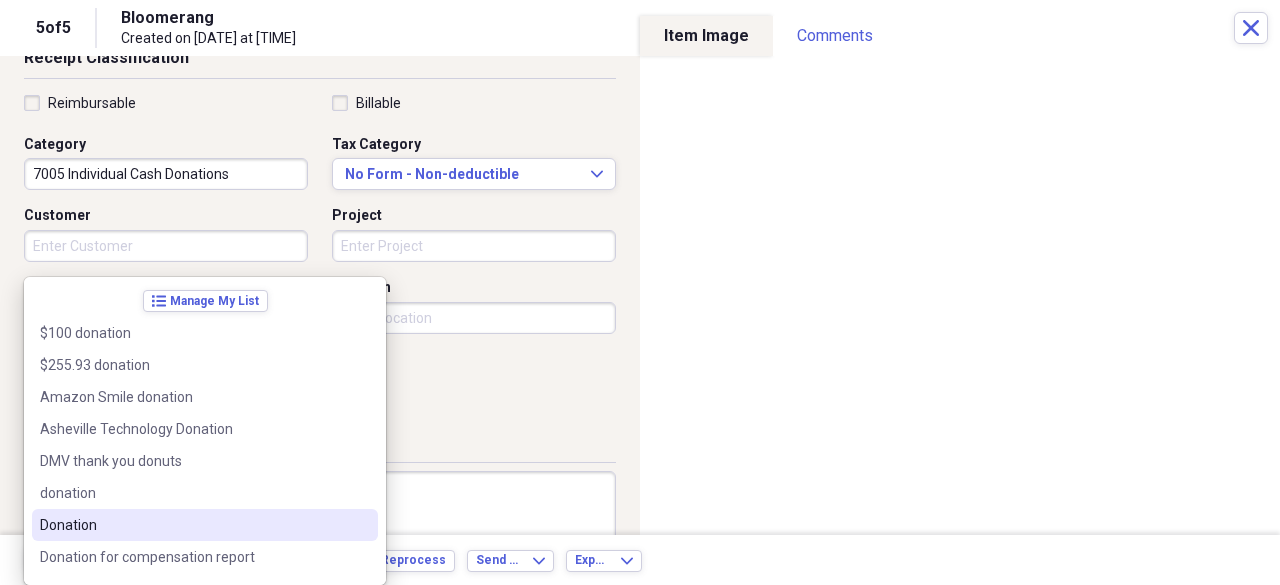 click on "Donation" at bounding box center (205, 525) 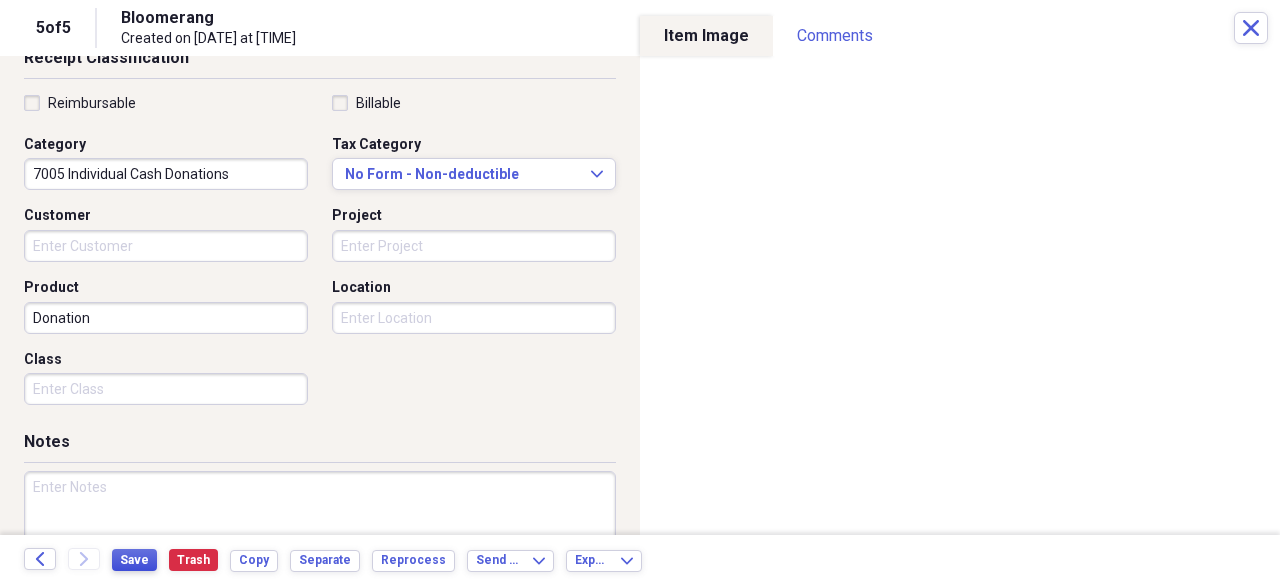 click on "Save" at bounding box center [134, 560] 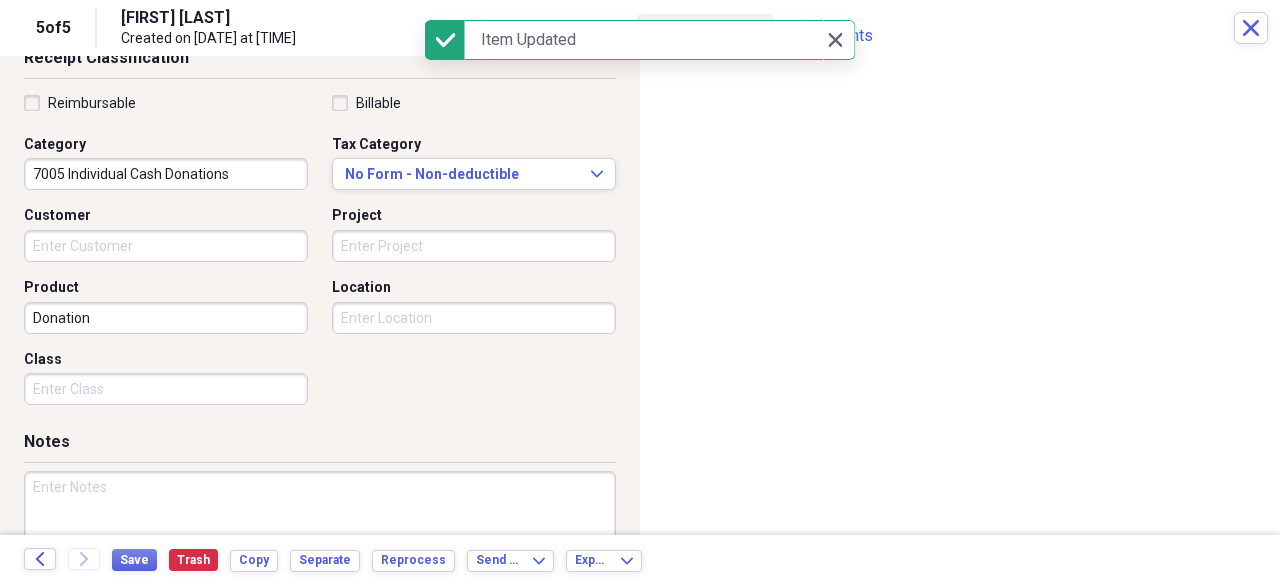 click on "[FIRST] [LAST] Created on [DATE] at [TIME]" at bounding box center [677, 28] 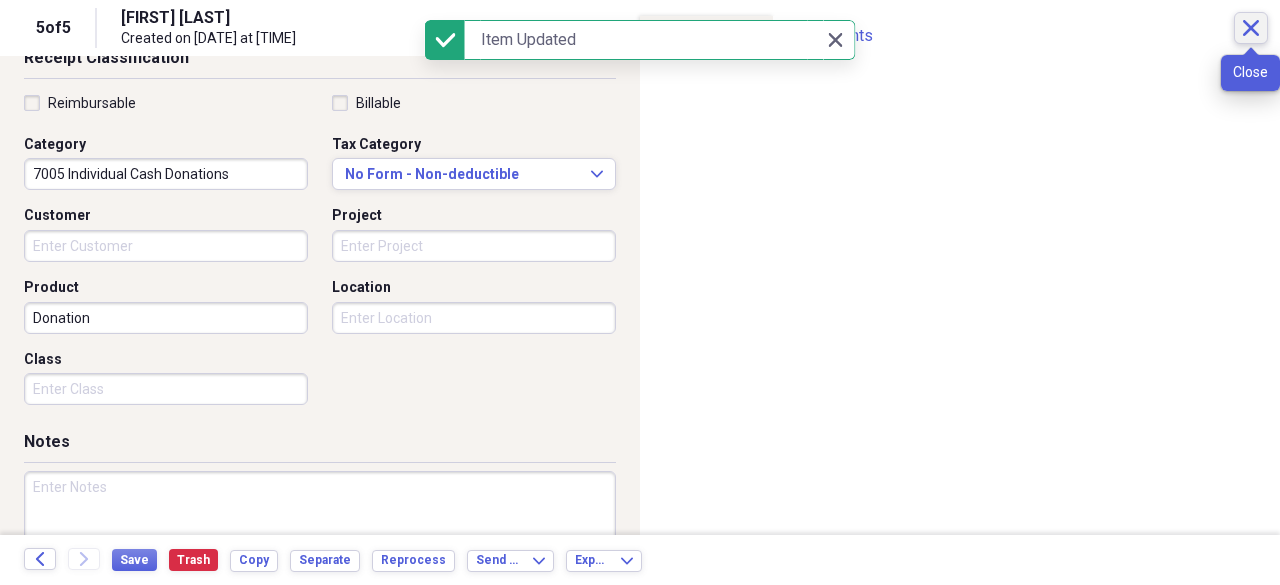 click on "Close" at bounding box center (1251, 28) 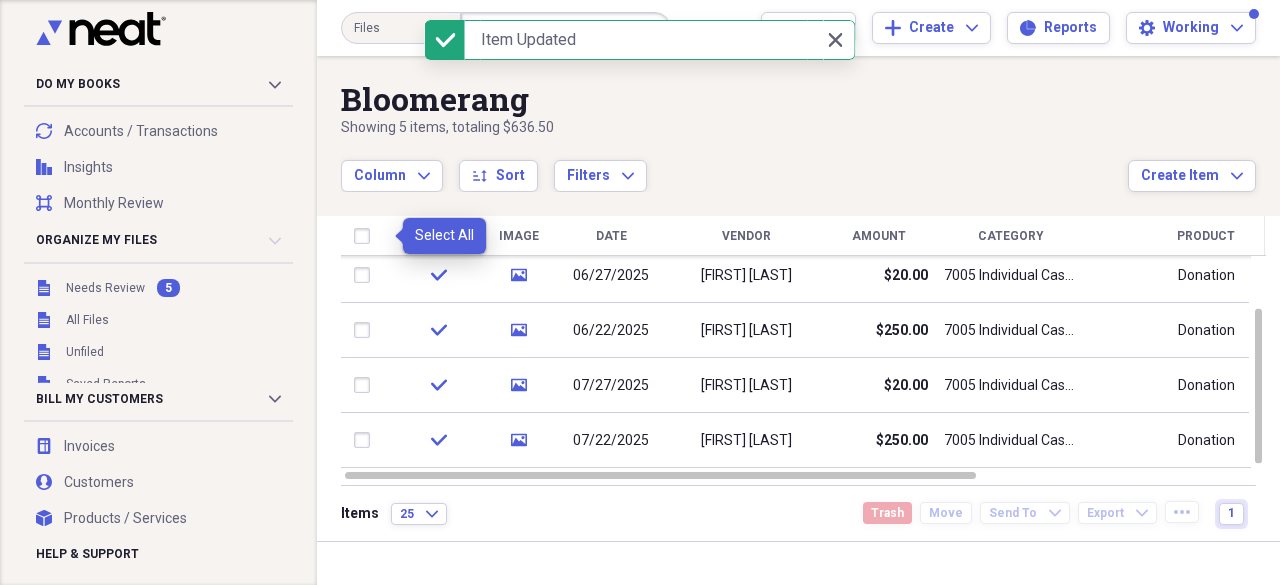 click at bounding box center [366, 236] 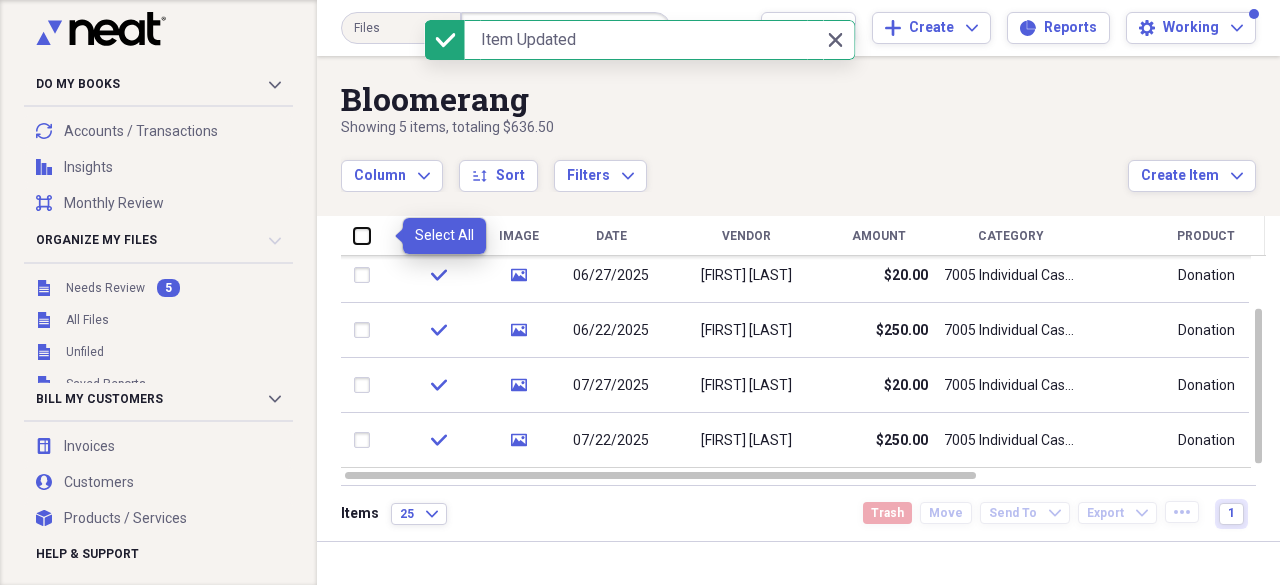click at bounding box center (354, 235) 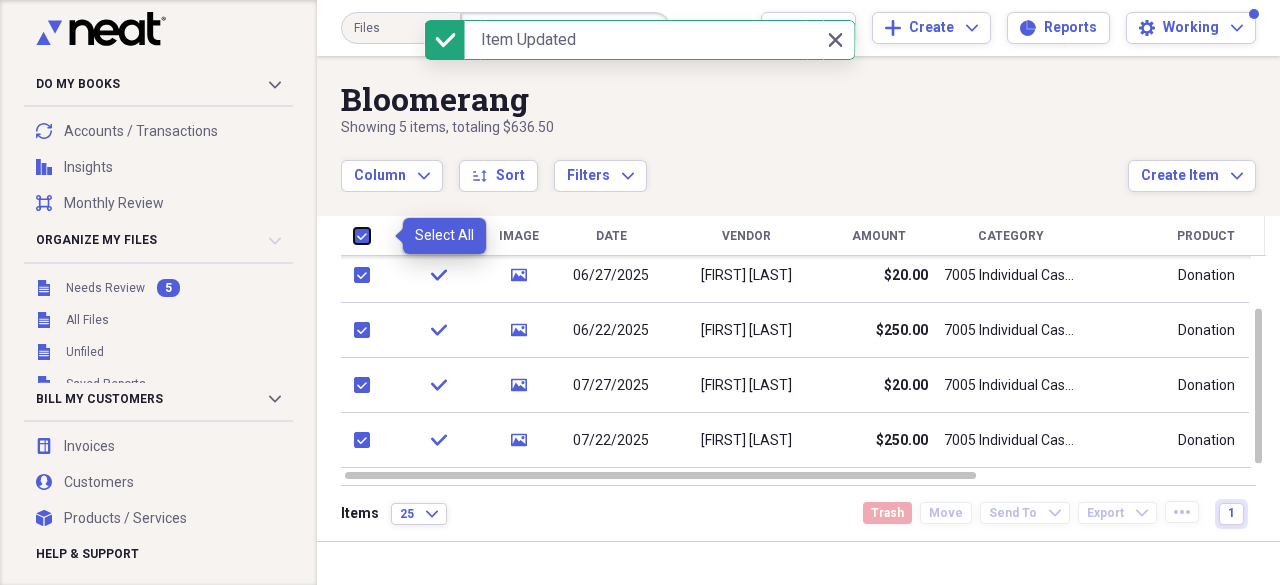 checkbox on "true" 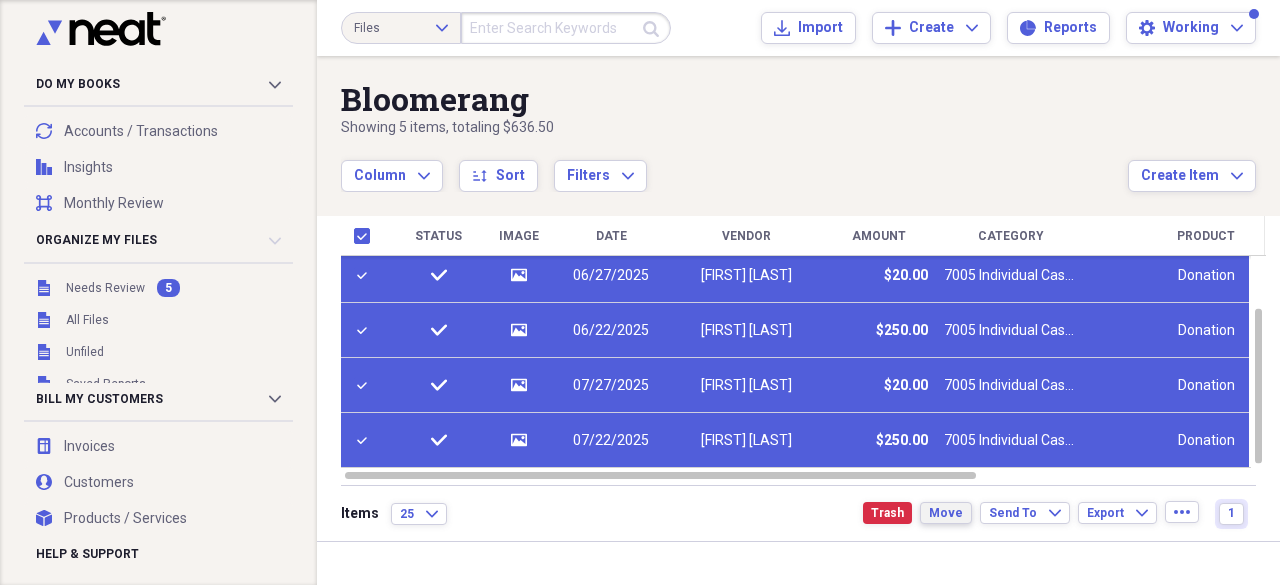 click on "Move" at bounding box center [946, 513] 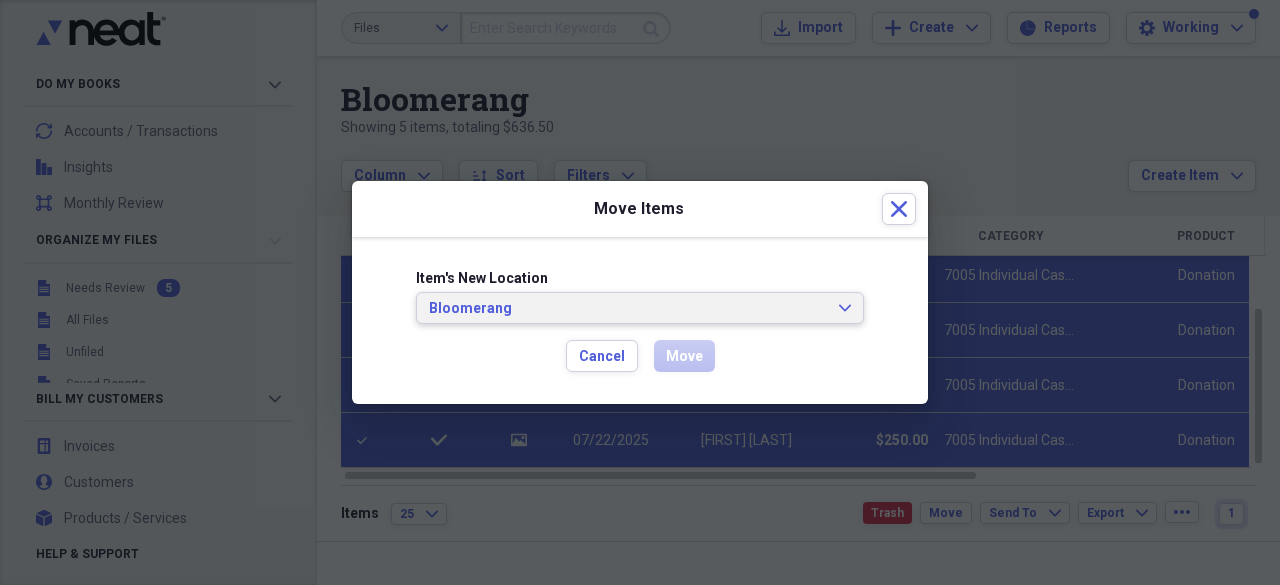 click on "Bloomerang Expand" at bounding box center [640, 308] 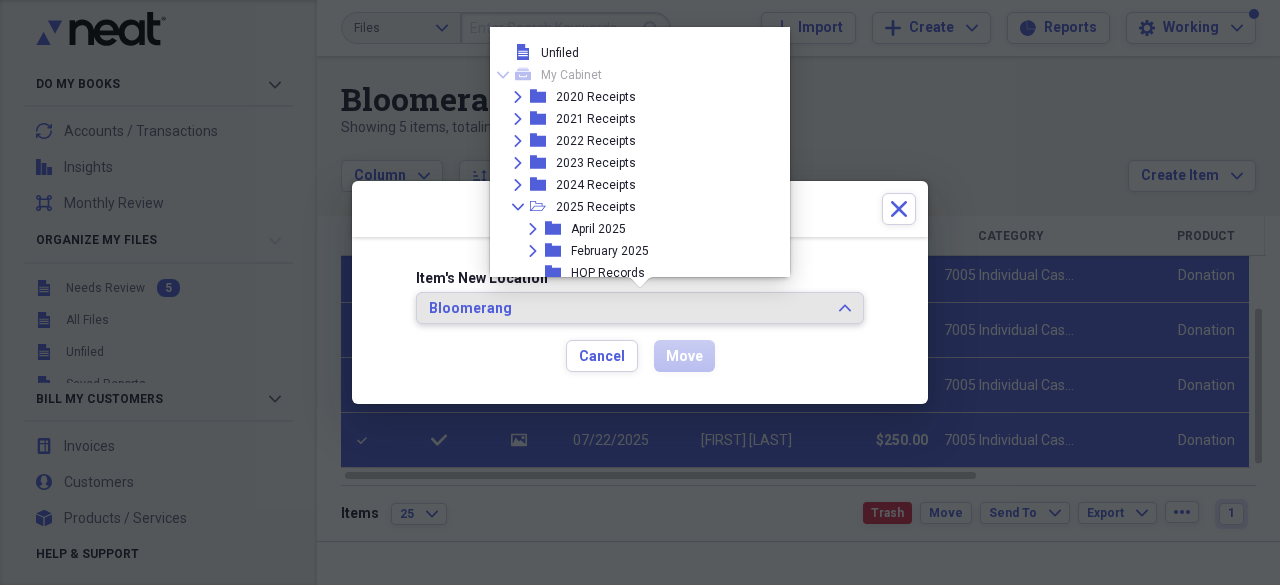 scroll, scrollTop: 231, scrollLeft: 0, axis: vertical 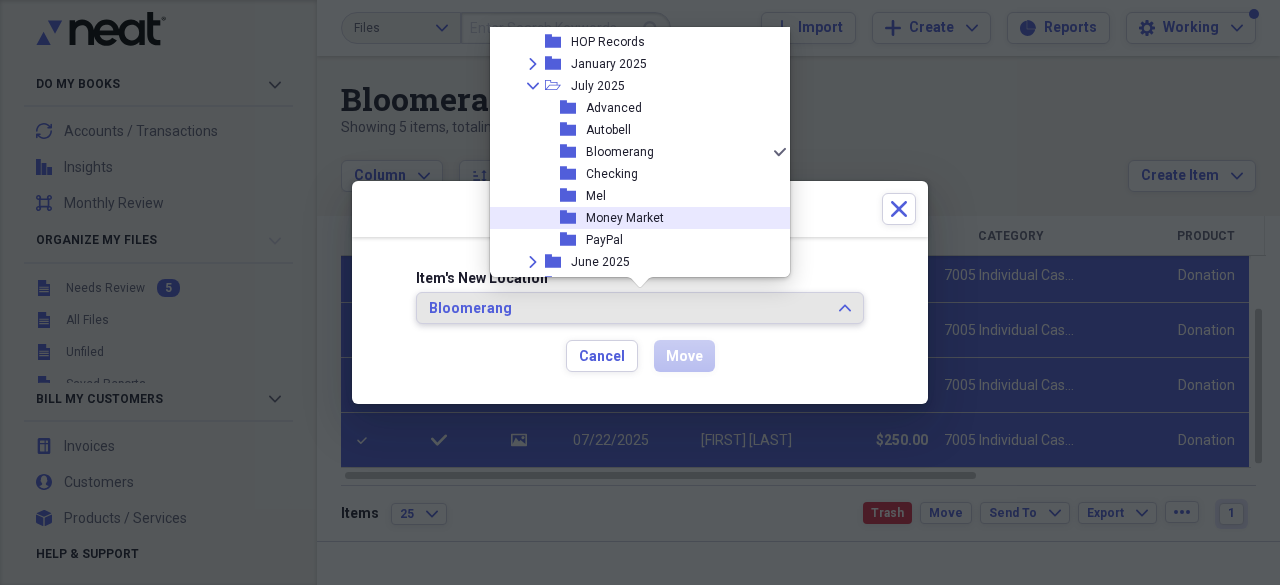 click on "Money Market" at bounding box center [625, 218] 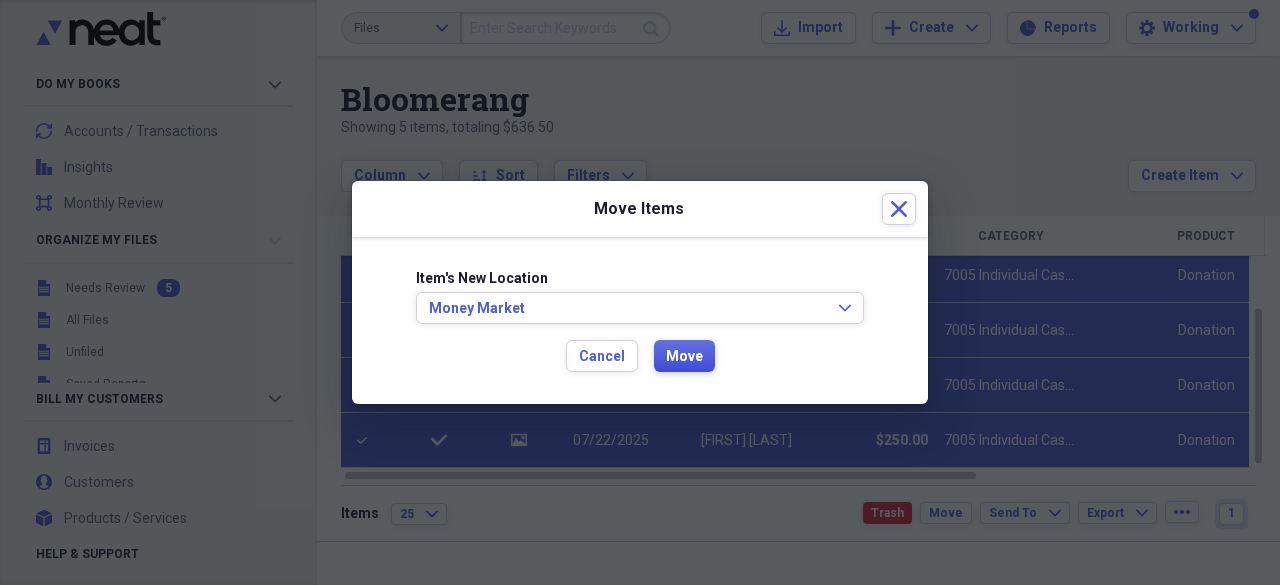click on "Move" at bounding box center [684, 357] 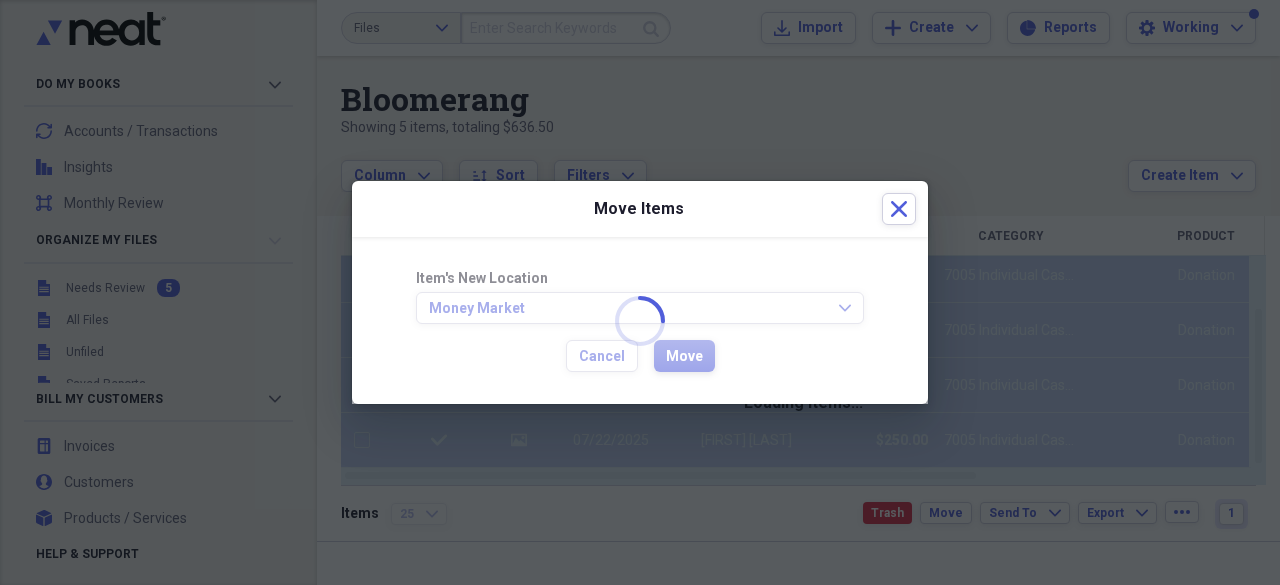 checkbox on "false" 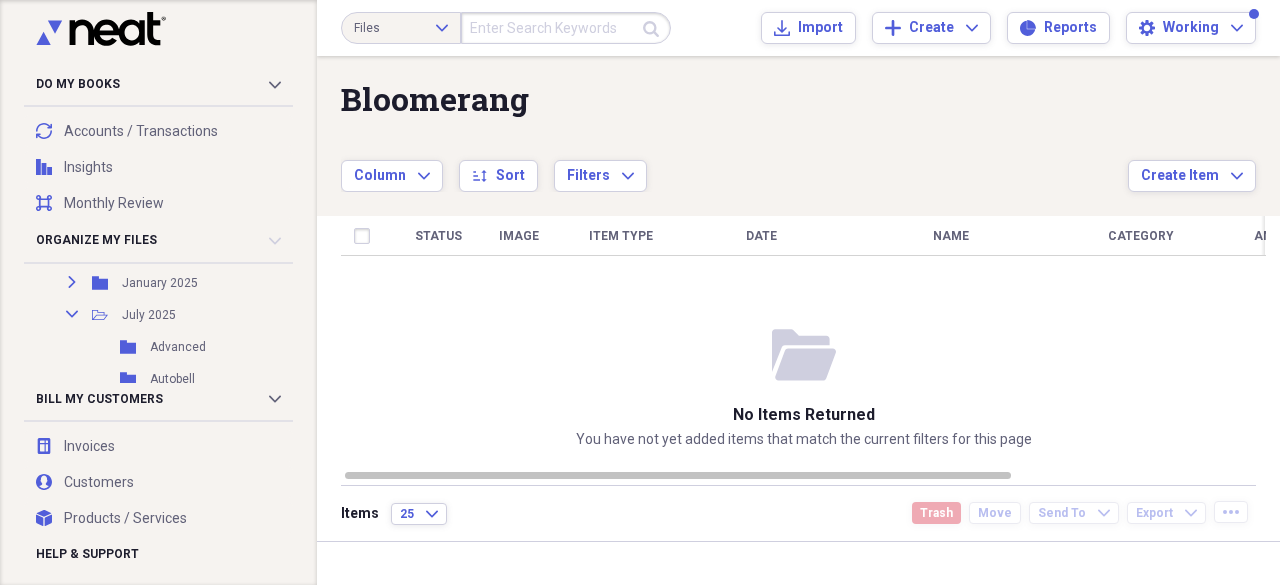 scroll, scrollTop: 519, scrollLeft: 0, axis: vertical 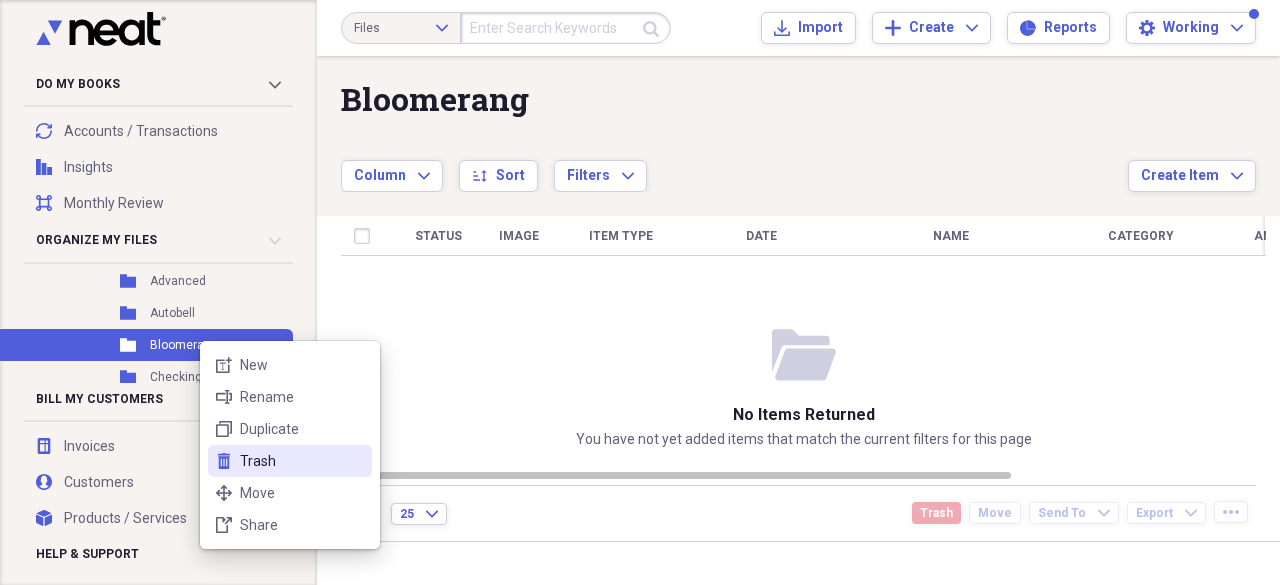 click on "Trash" at bounding box center [302, 461] 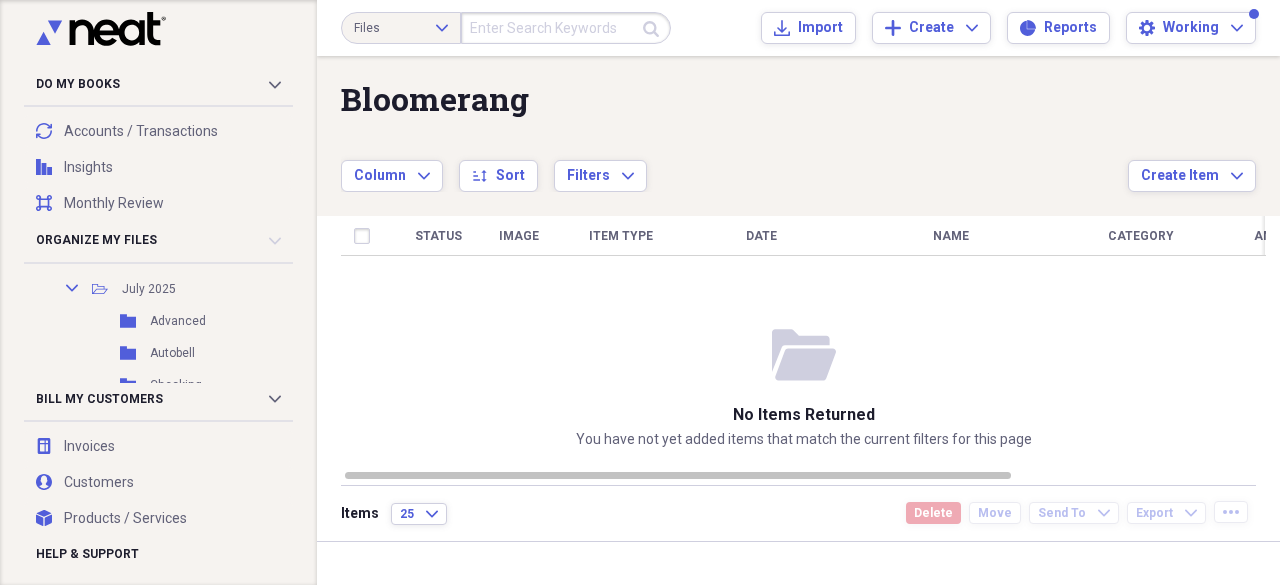 scroll, scrollTop: 439, scrollLeft: 0, axis: vertical 